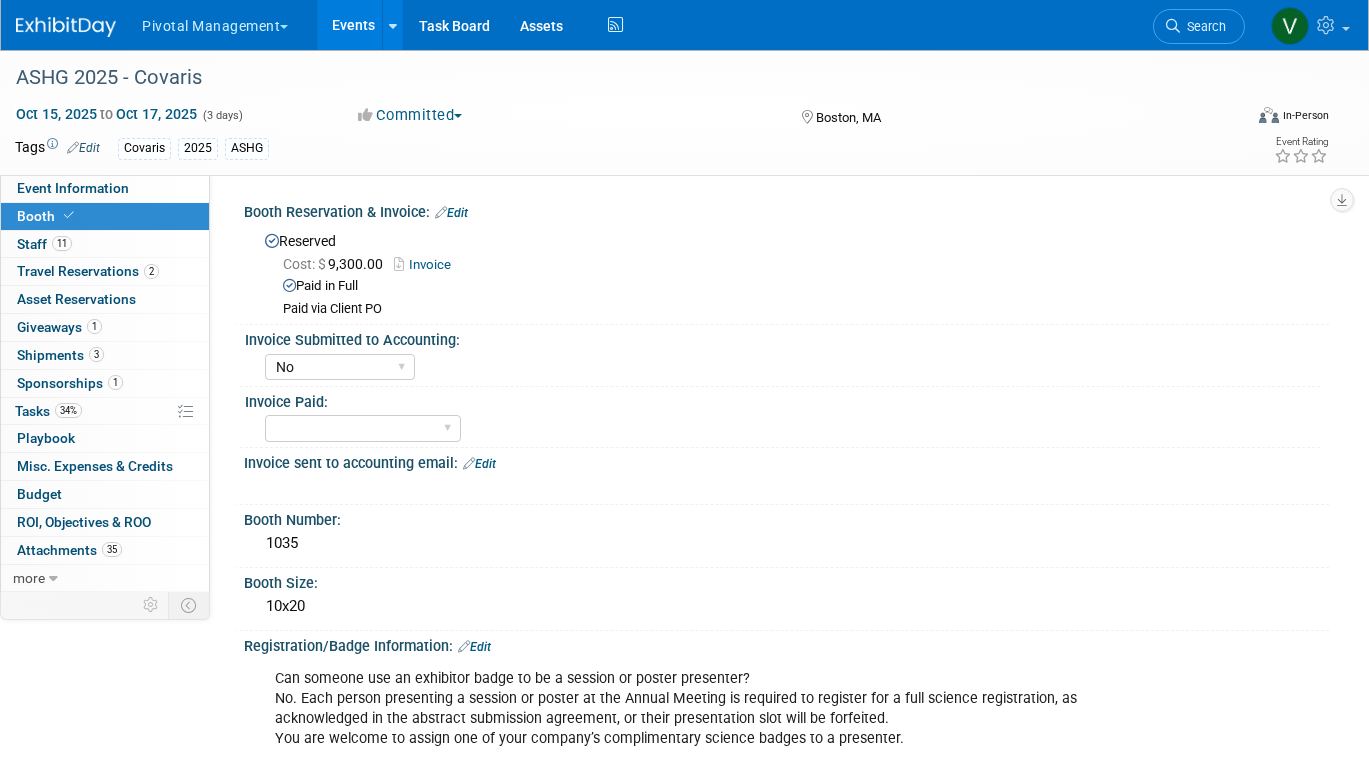 select on "No" 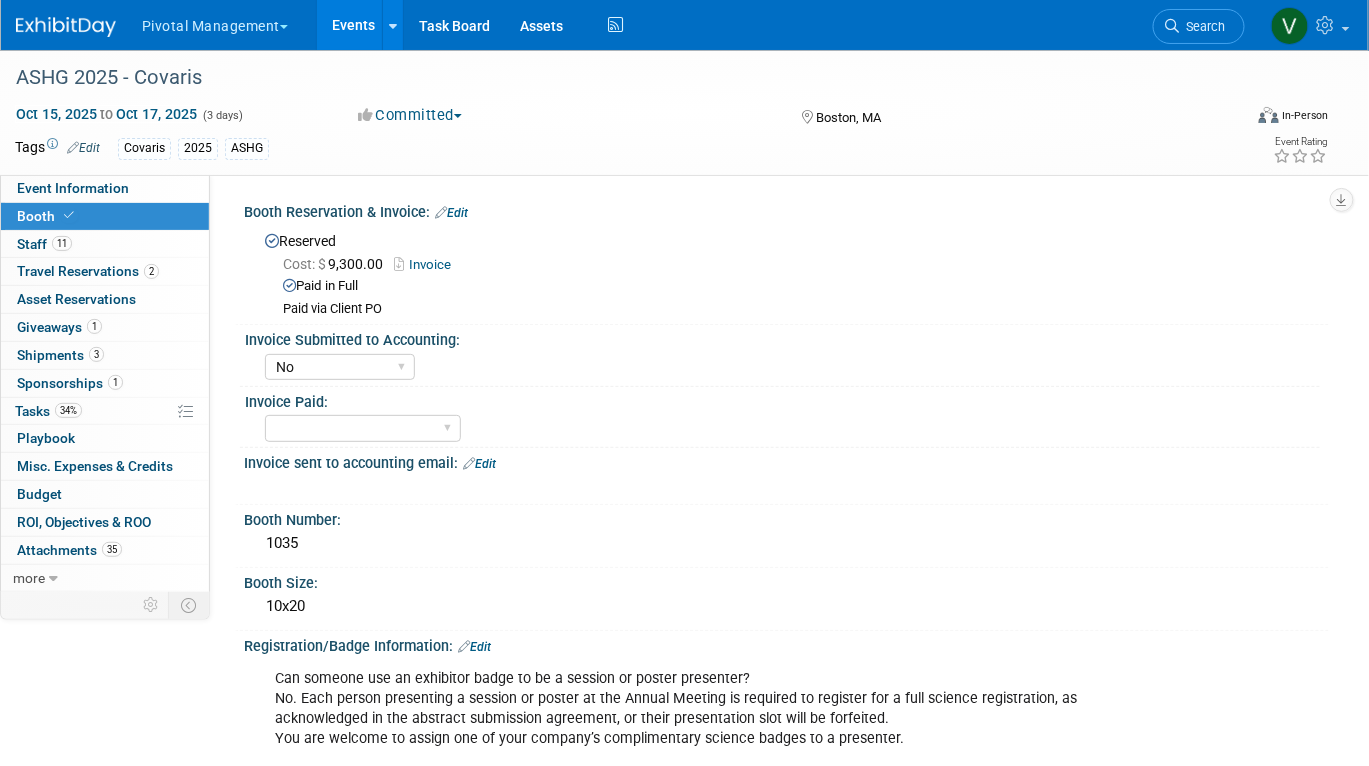 scroll, scrollTop: 0, scrollLeft: 0, axis: both 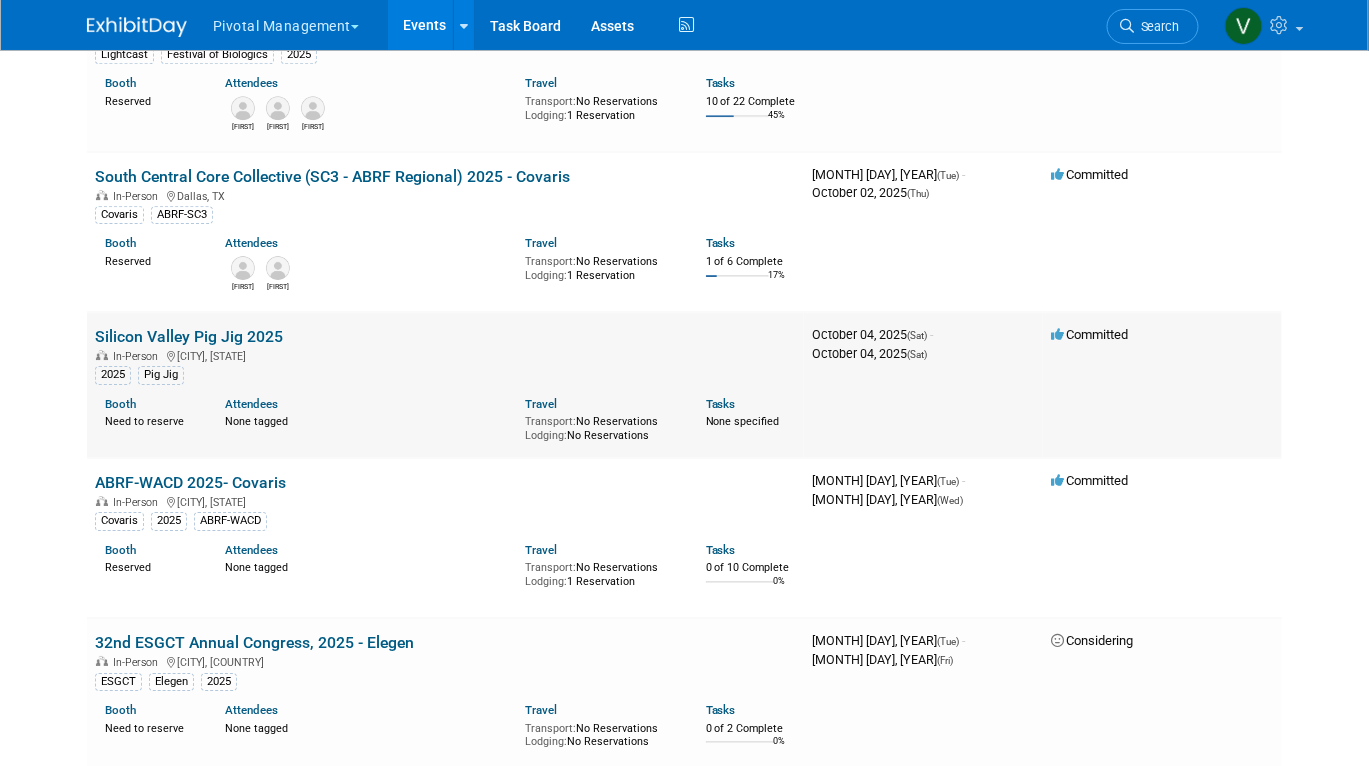 click on "Silicon Valley Pig Jig 2025" at bounding box center (189, 336) 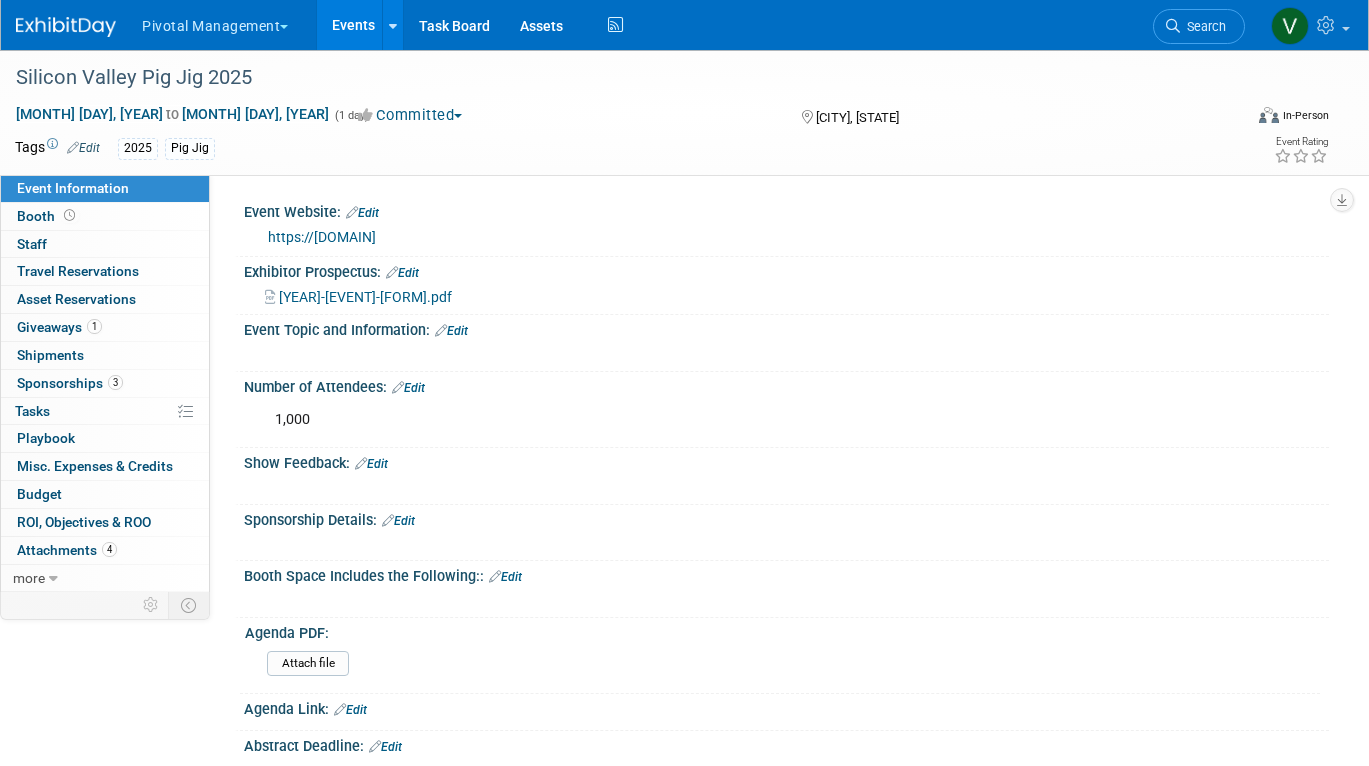 scroll, scrollTop: 0, scrollLeft: 0, axis: both 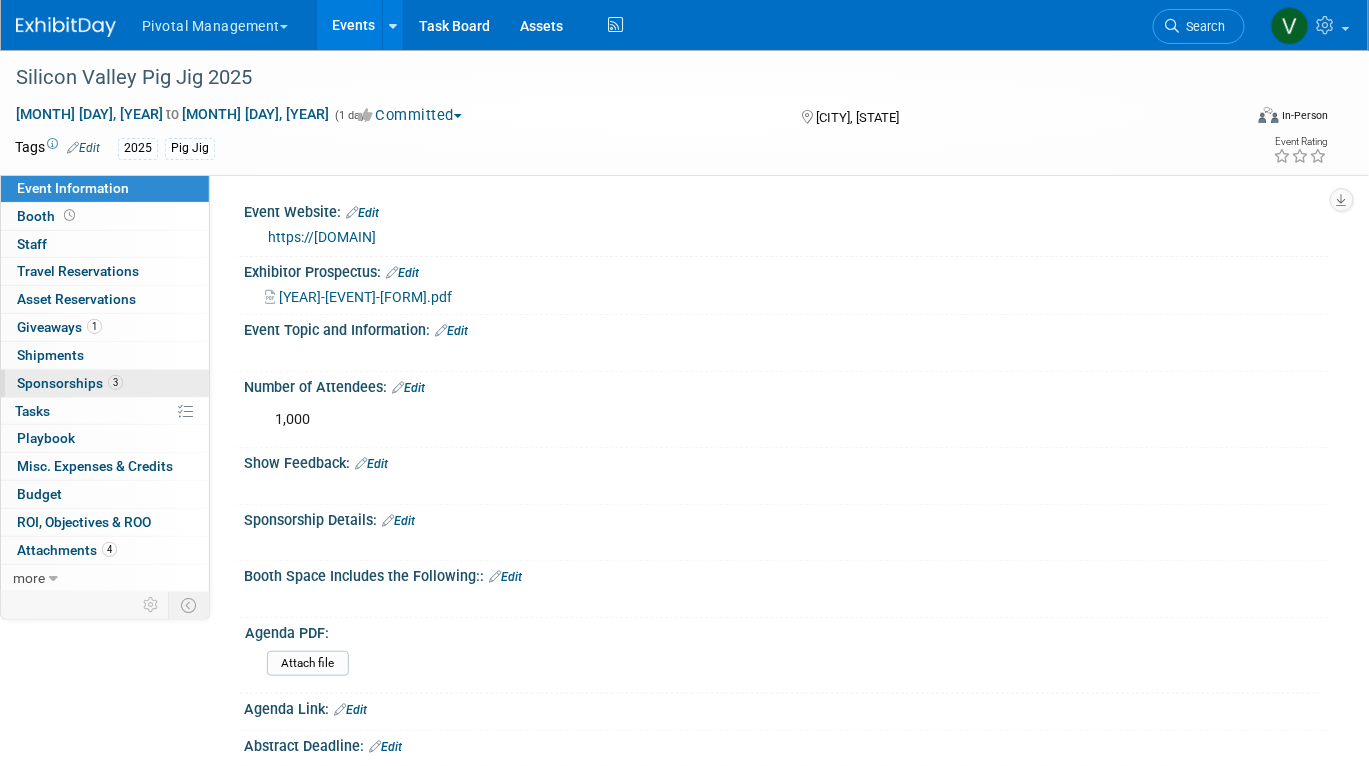click on "Sponsorships 3" at bounding box center (70, 383) 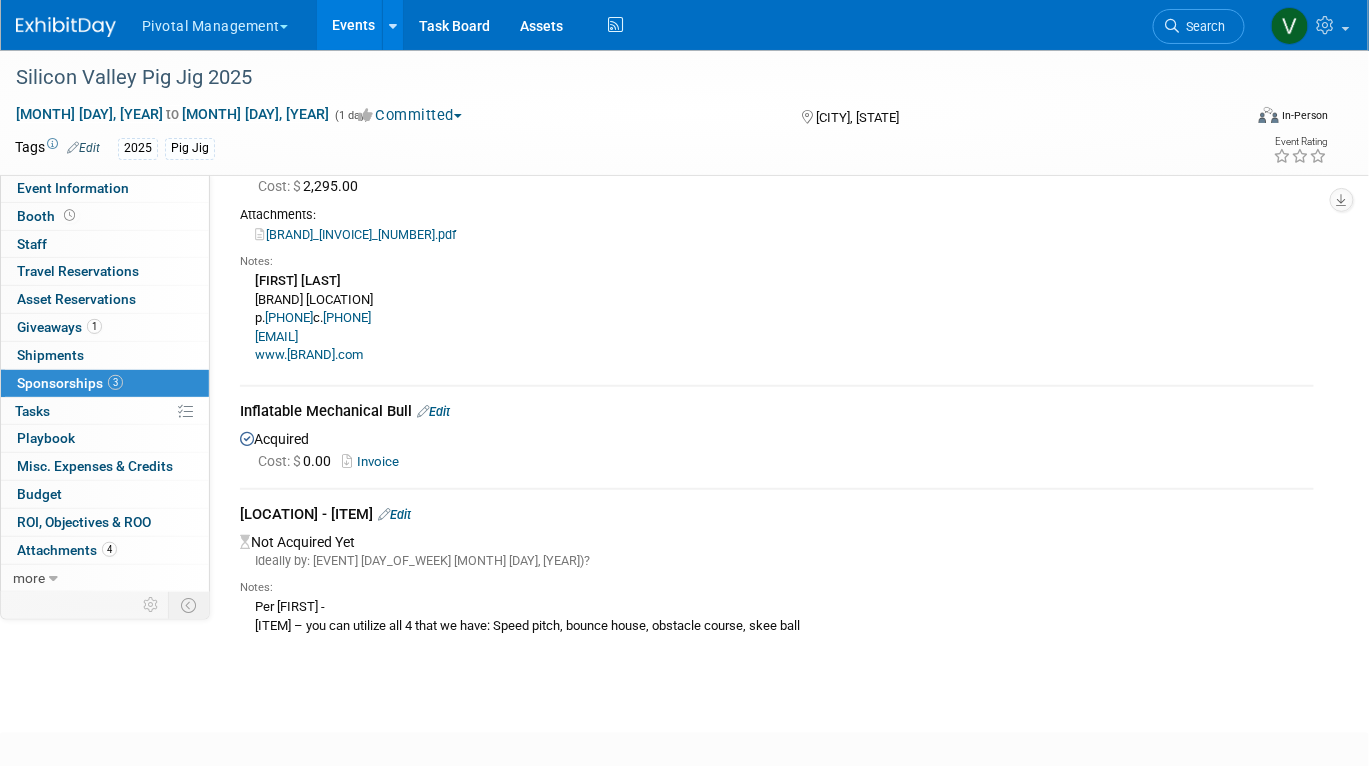 scroll, scrollTop: 251, scrollLeft: 0, axis: vertical 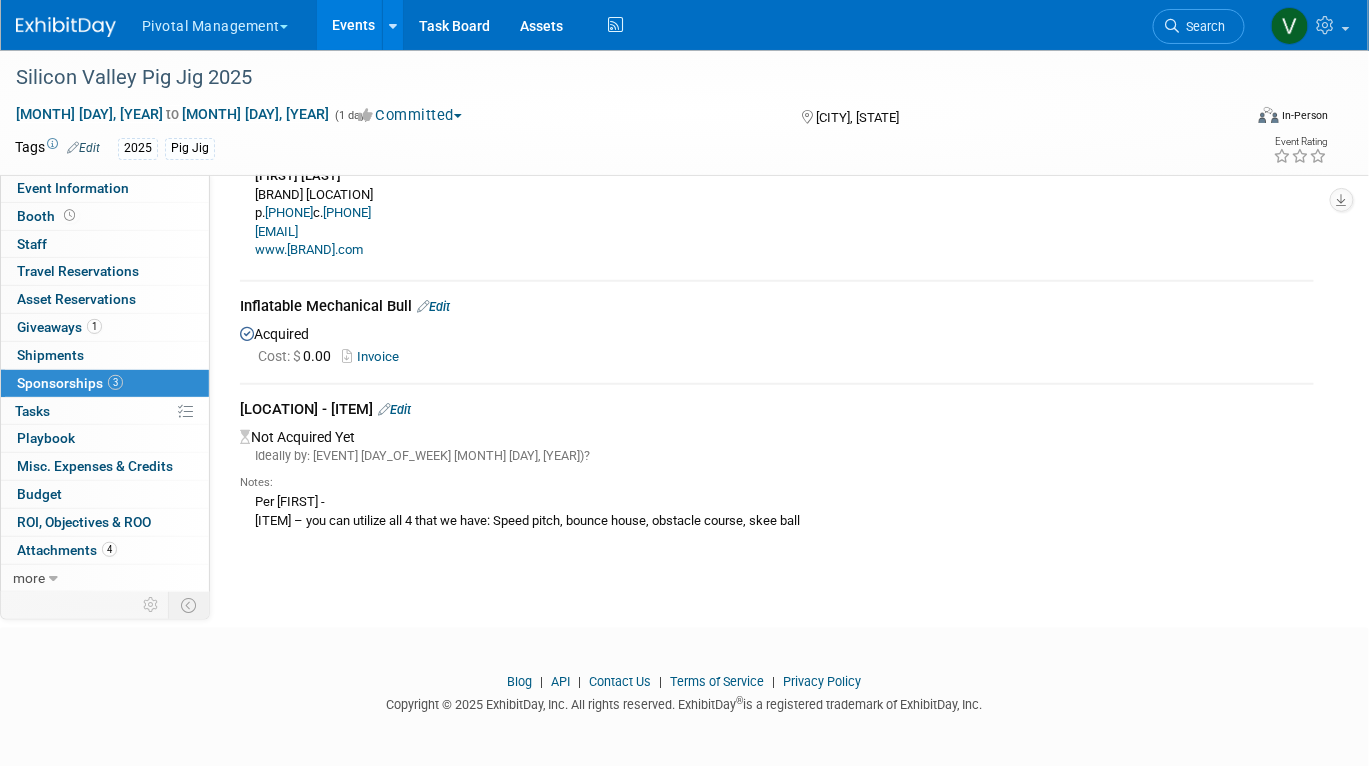 click on "Invoice" at bounding box center (374, 356) 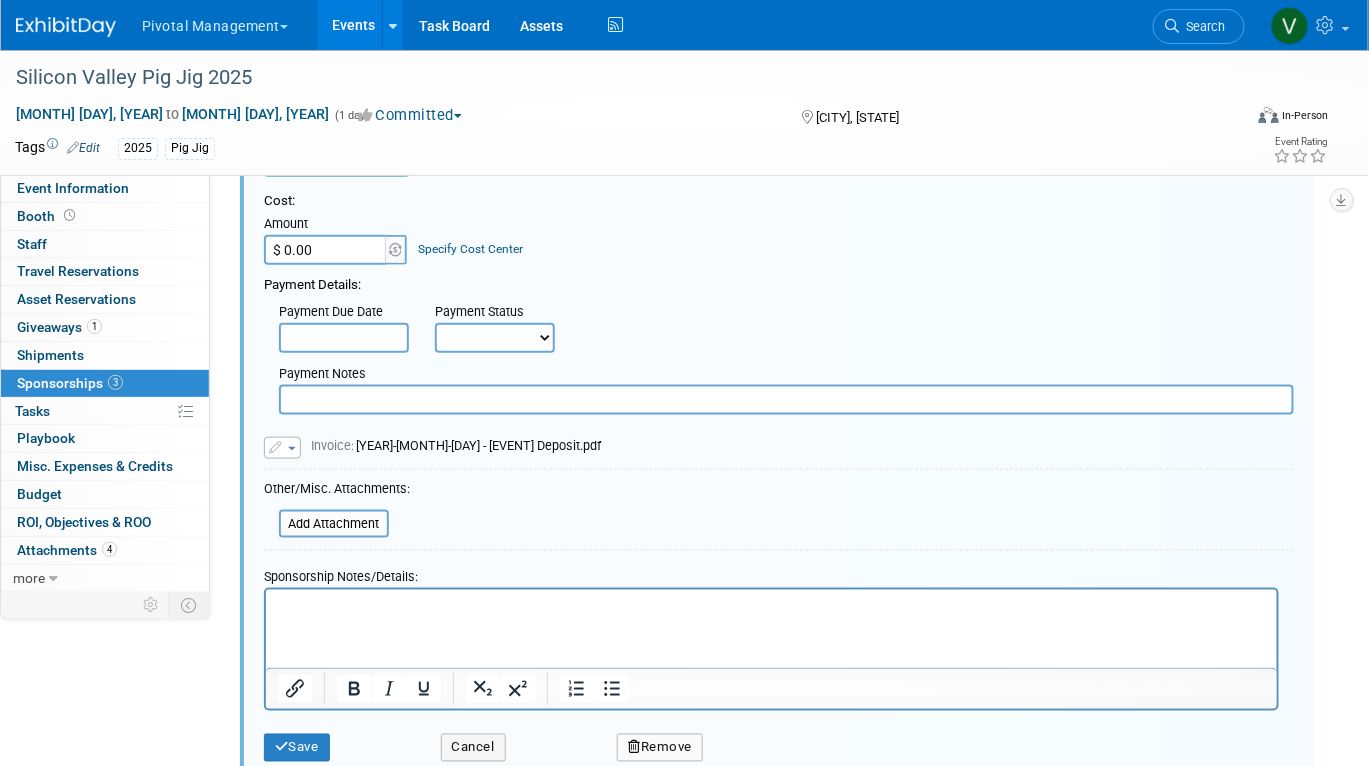 scroll, scrollTop: 492, scrollLeft: 0, axis: vertical 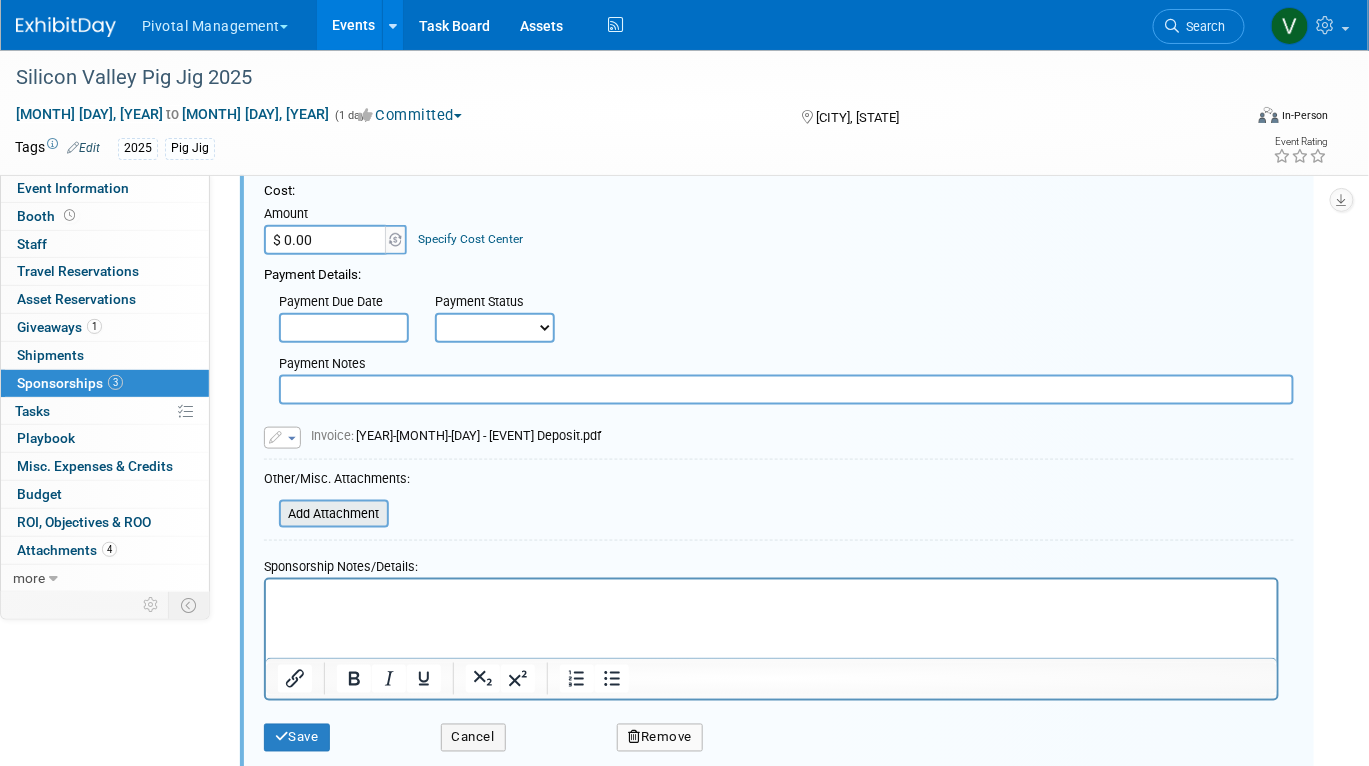 click at bounding box center (268, 514) 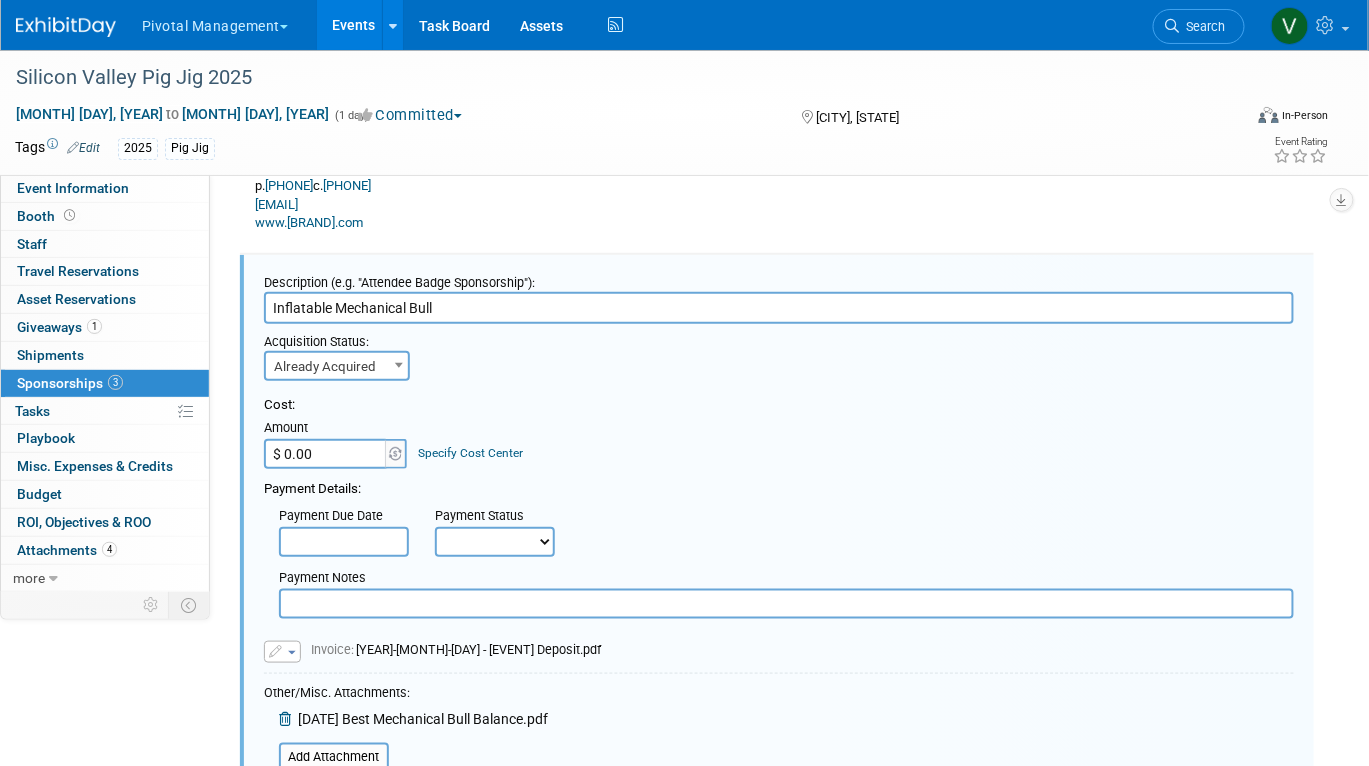 scroll, scrollTop: 174, scrollLeft: 0, axis: vertical 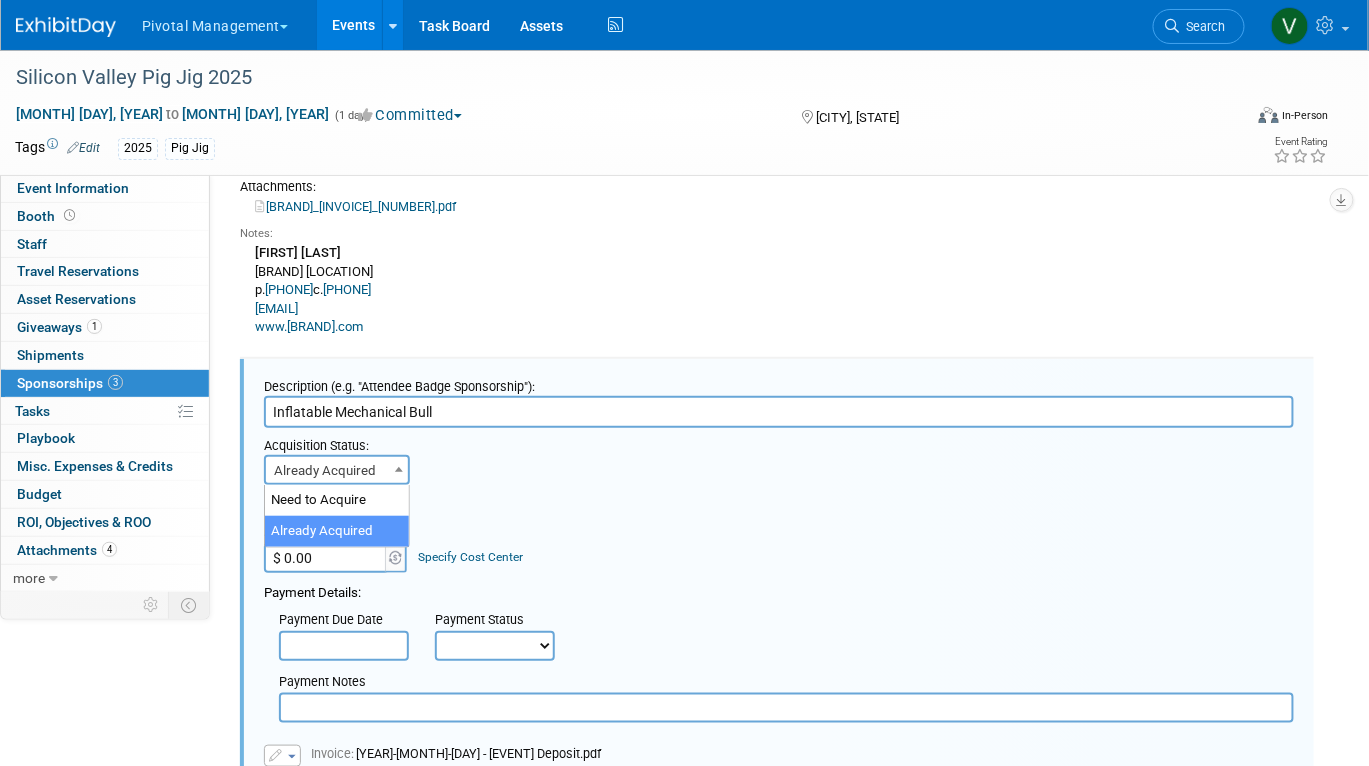 click on "Already Acquired" at bounding box center (337, 471) 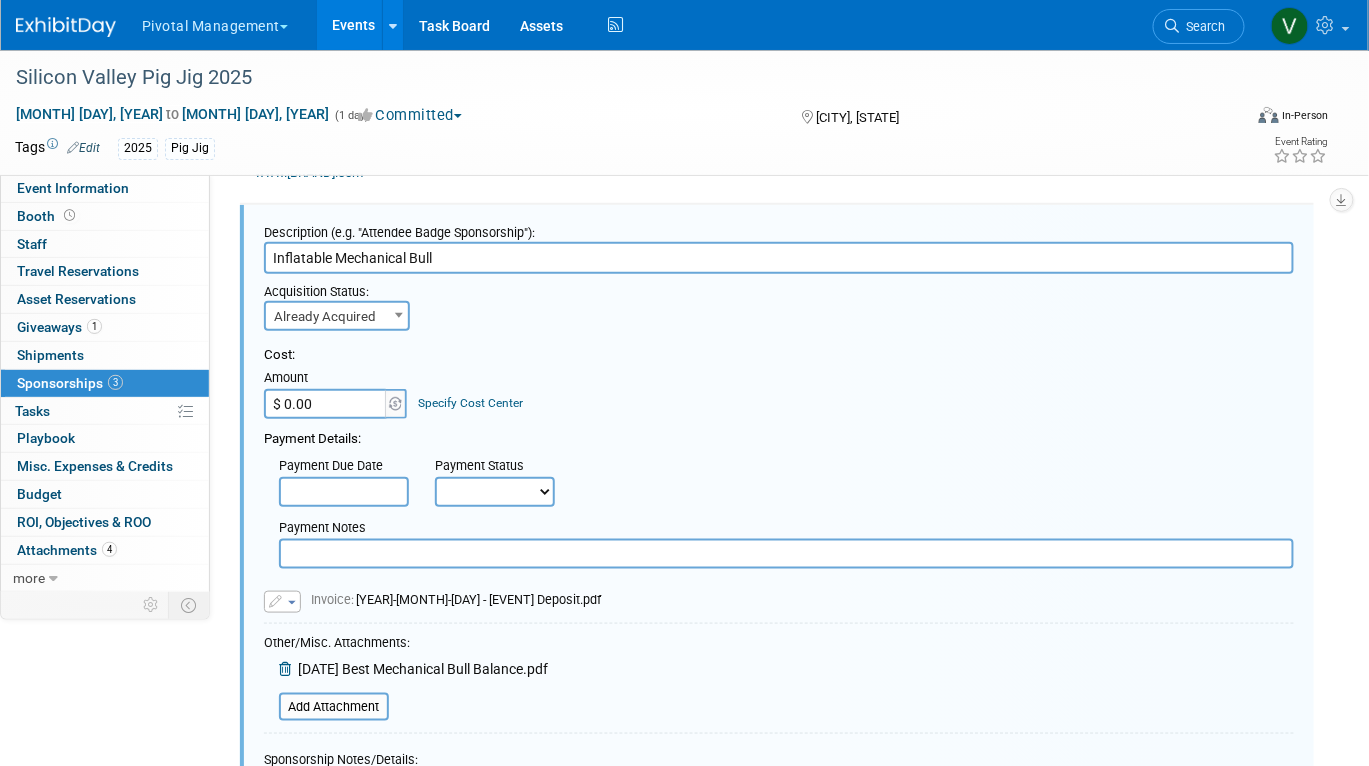 scroll, scrollTop: 460, scrollLeft: 0, axis: vertical 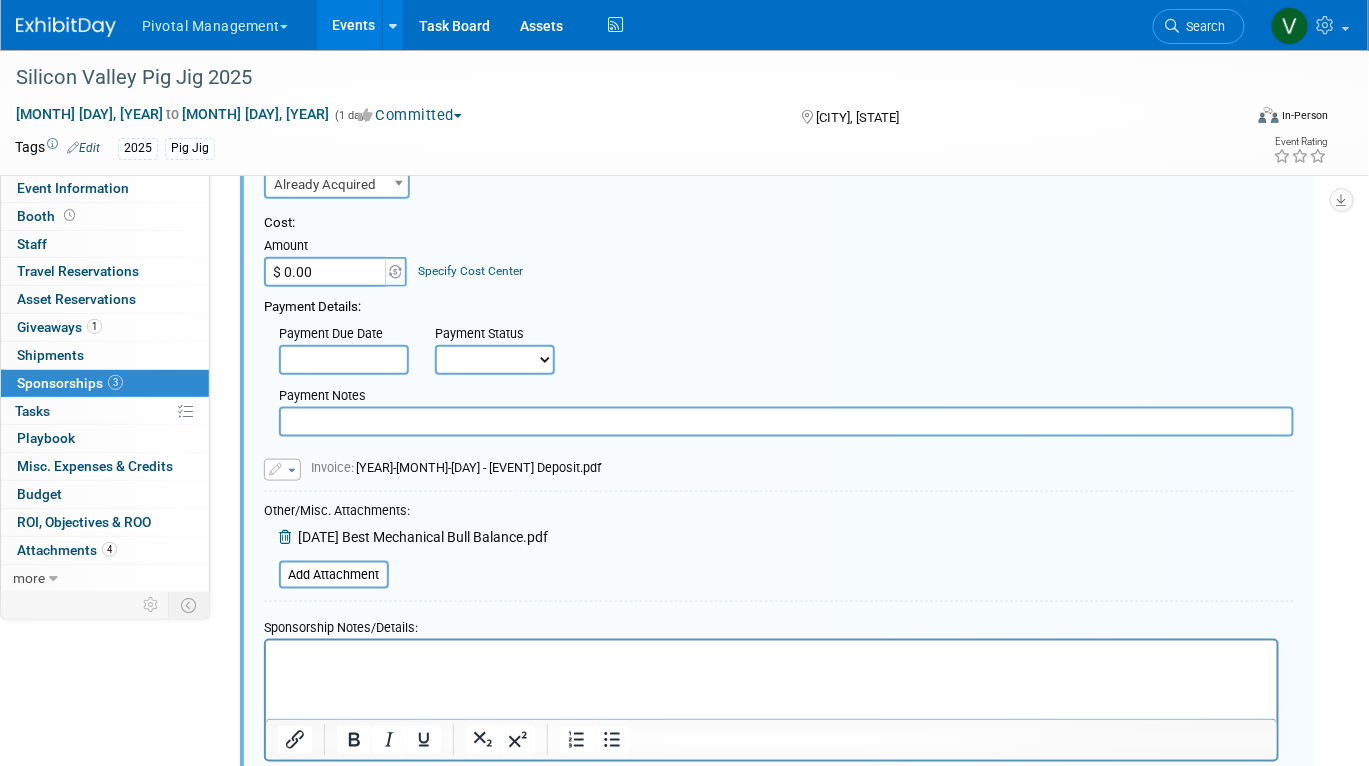 click on "$ 0.00" at bounding box center [326, 272] 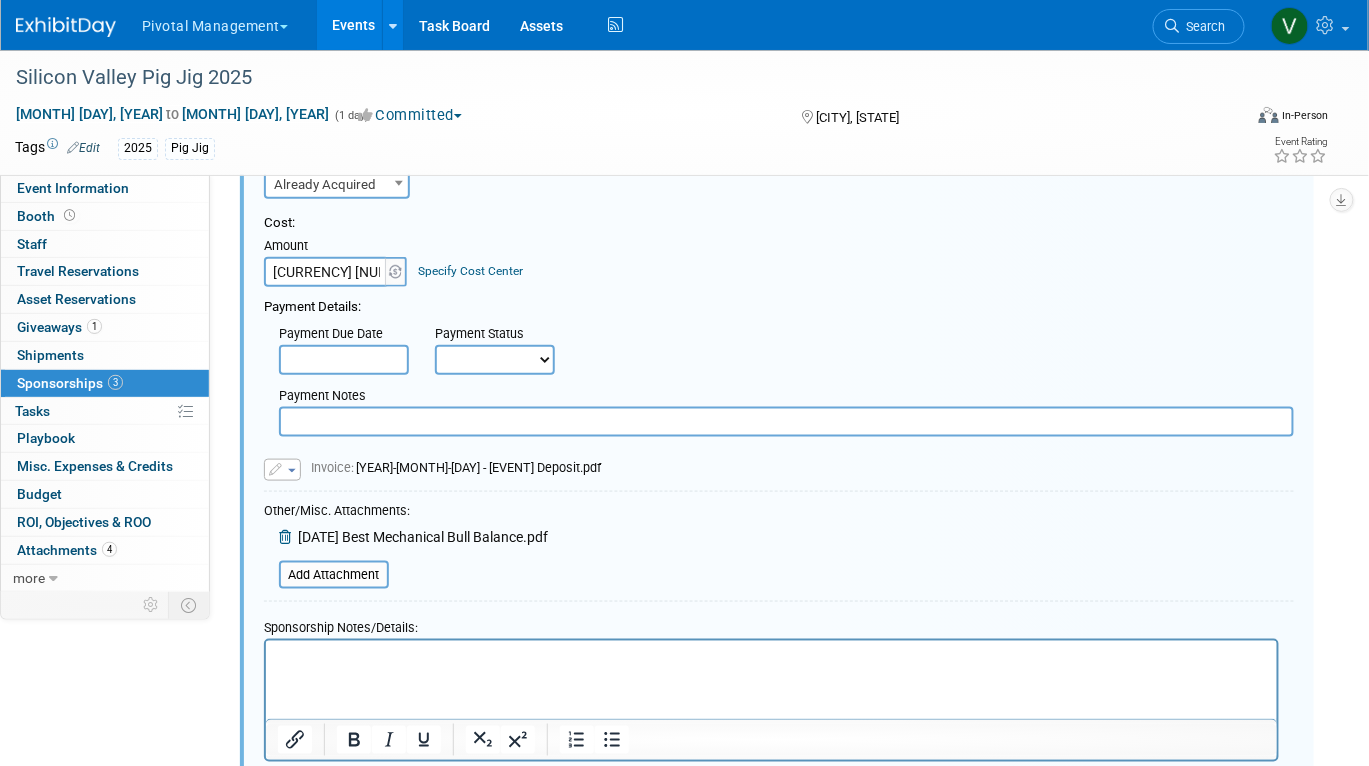 type on "[CURRENCY] [NUMBER]" 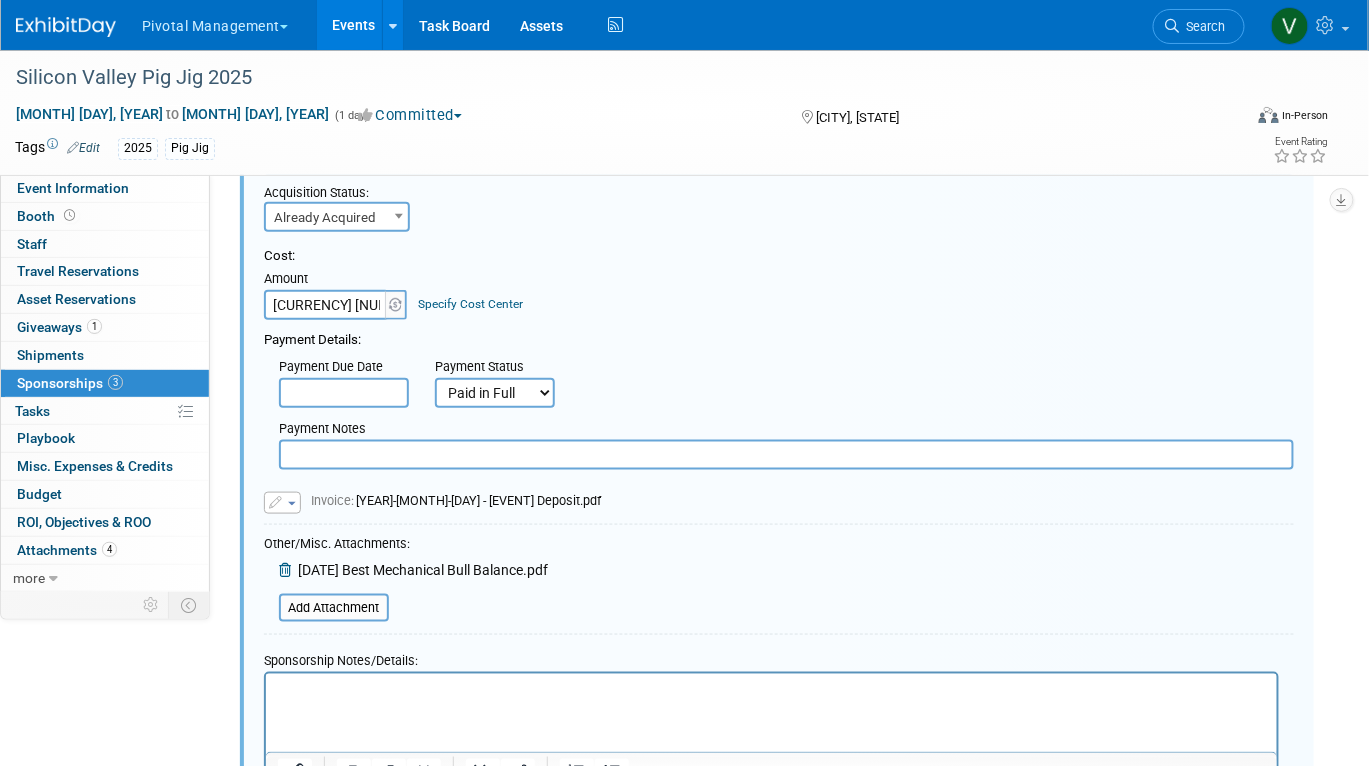 scroll, scrollTop: 271, scrollLeft: 0, axis: vertical 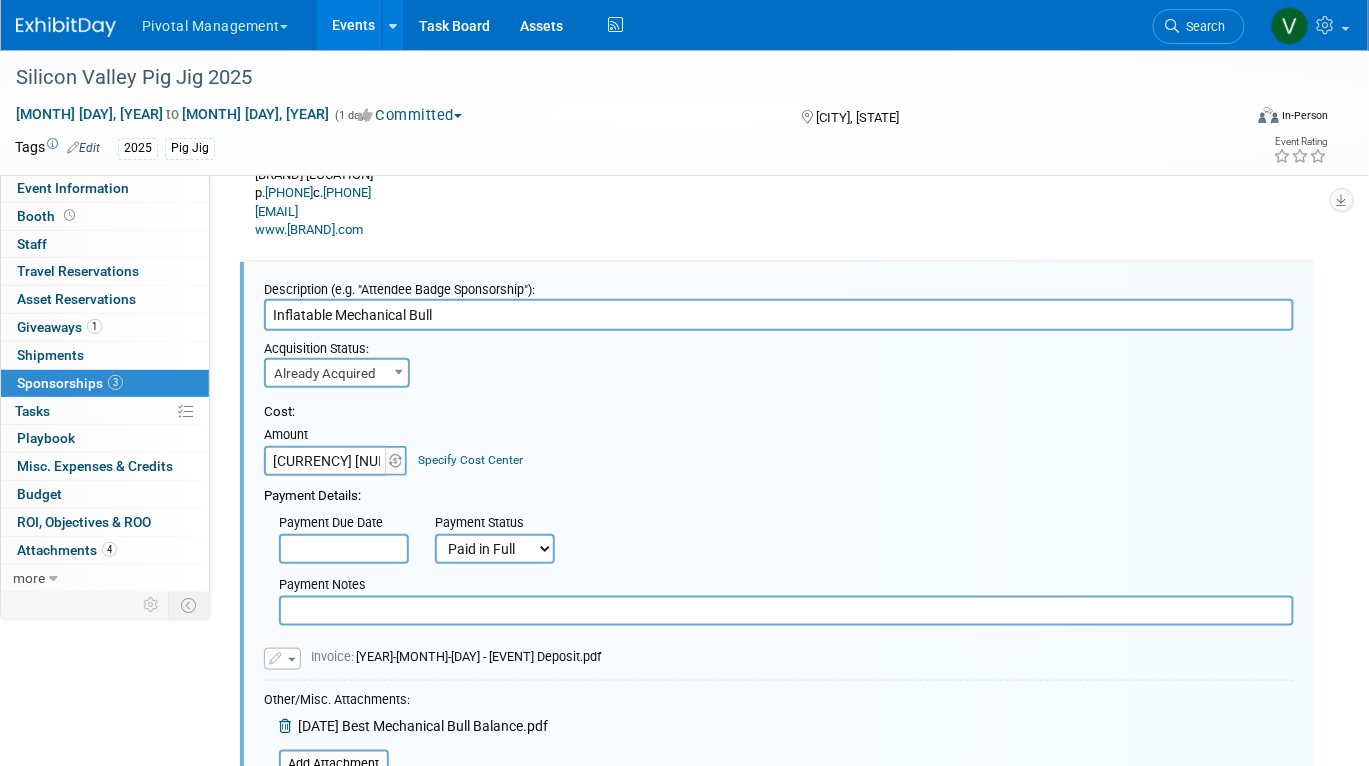 click on "Payment Due Date" at bounding box center [342, 524] 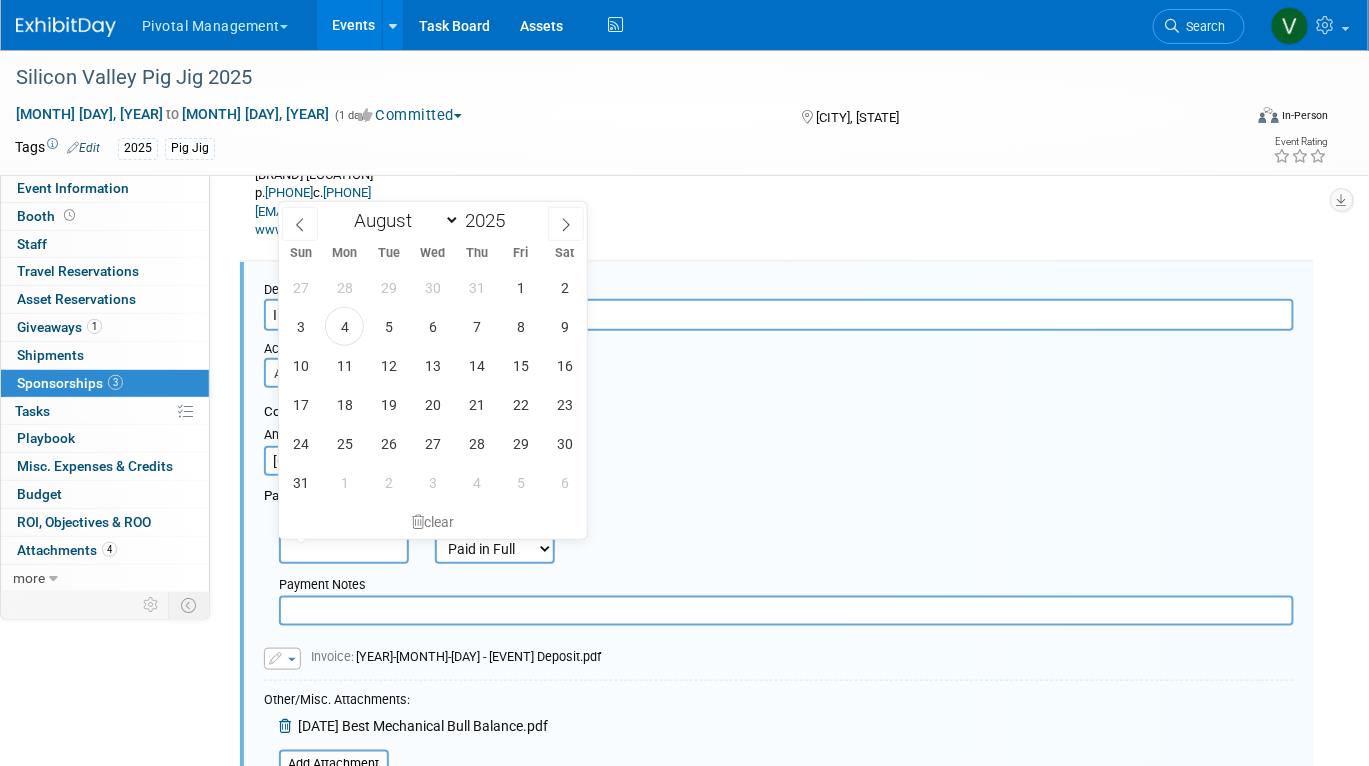 click at bounding box center [344, 549] 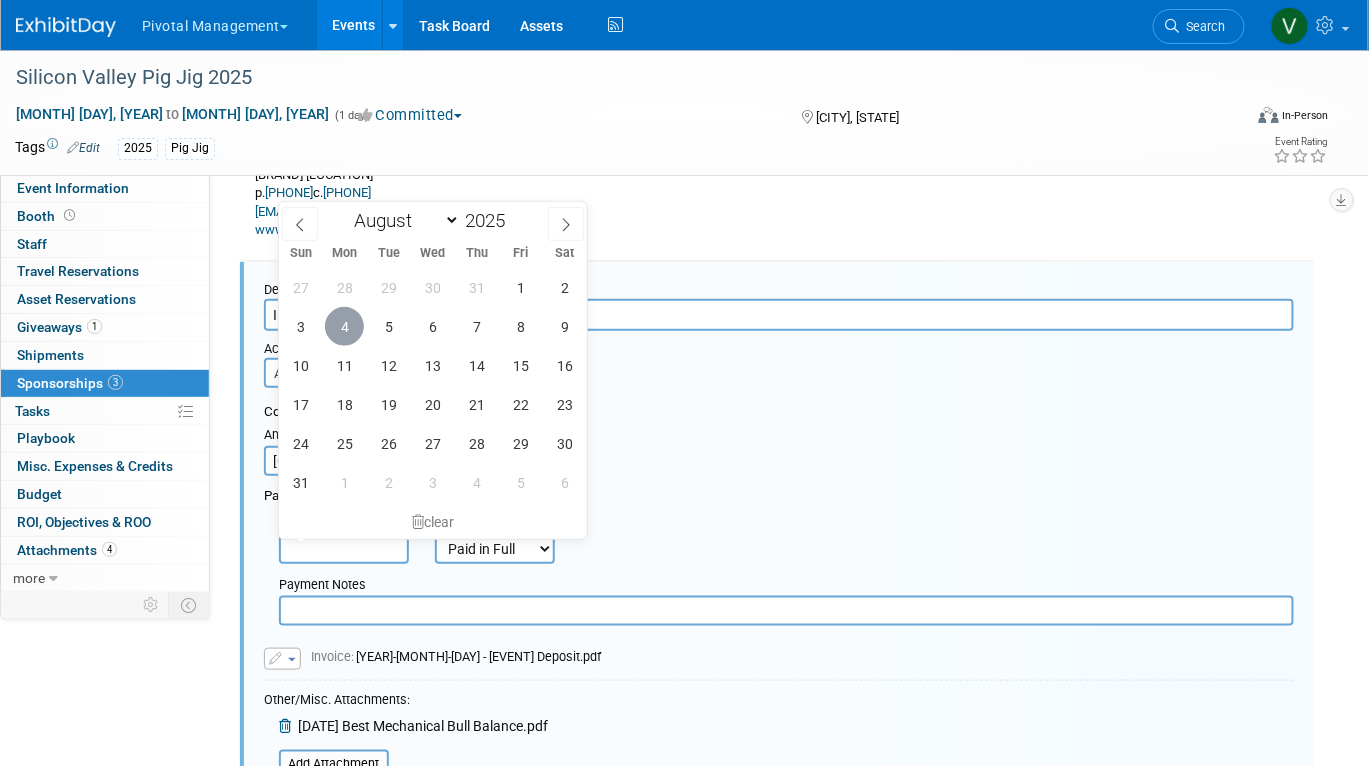 click on "4" at bounding box center [344, 326] 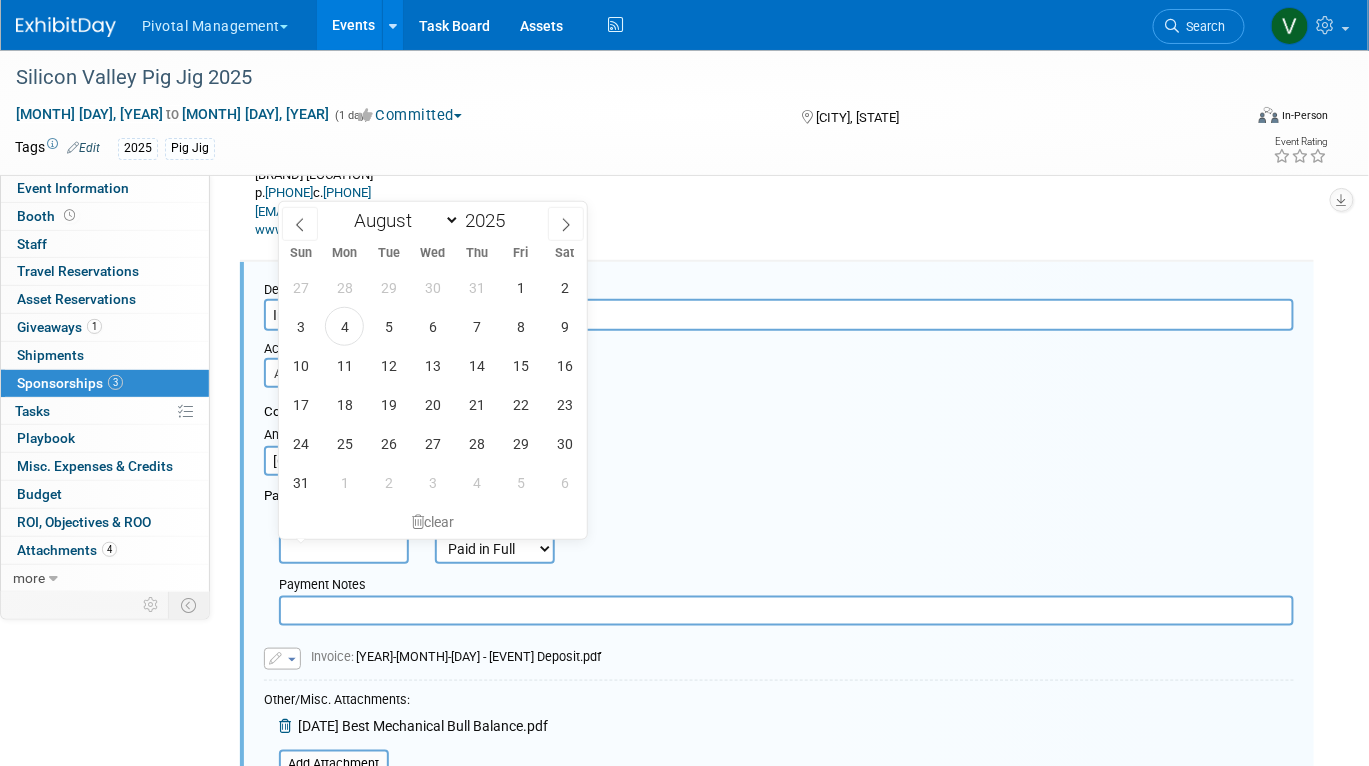 type on "Aug 4, 2025" 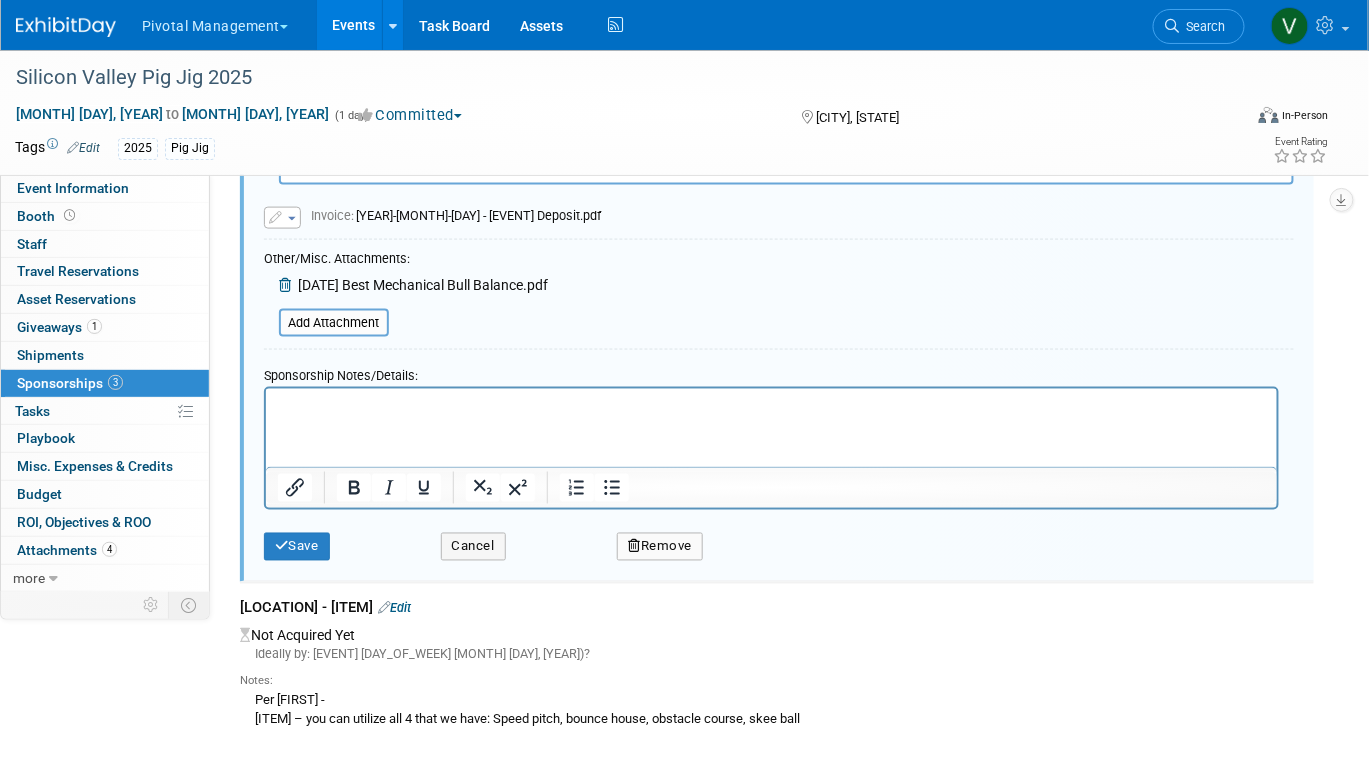 scroll, scrollTop: 754, scrollLeft: 0, axis: vertical 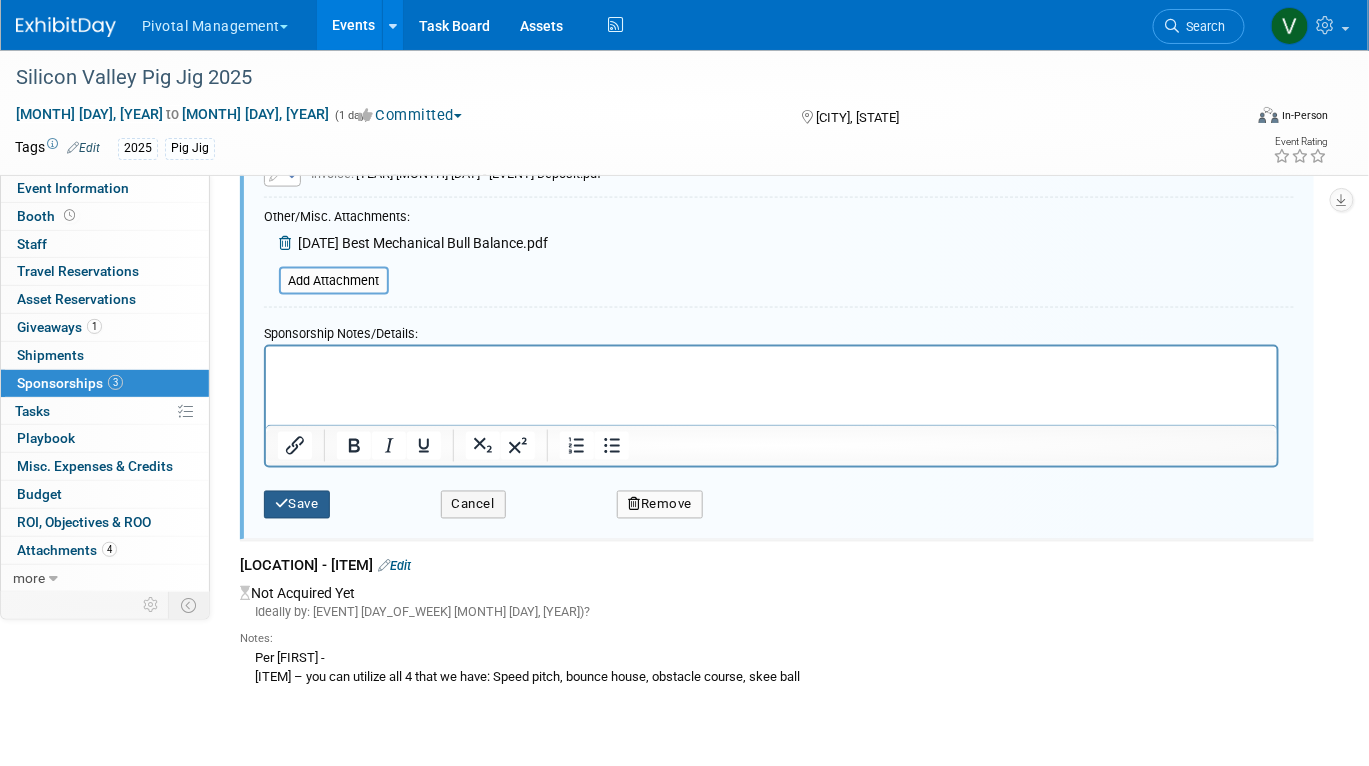 click on "Save" at bounding box center [297, 505] 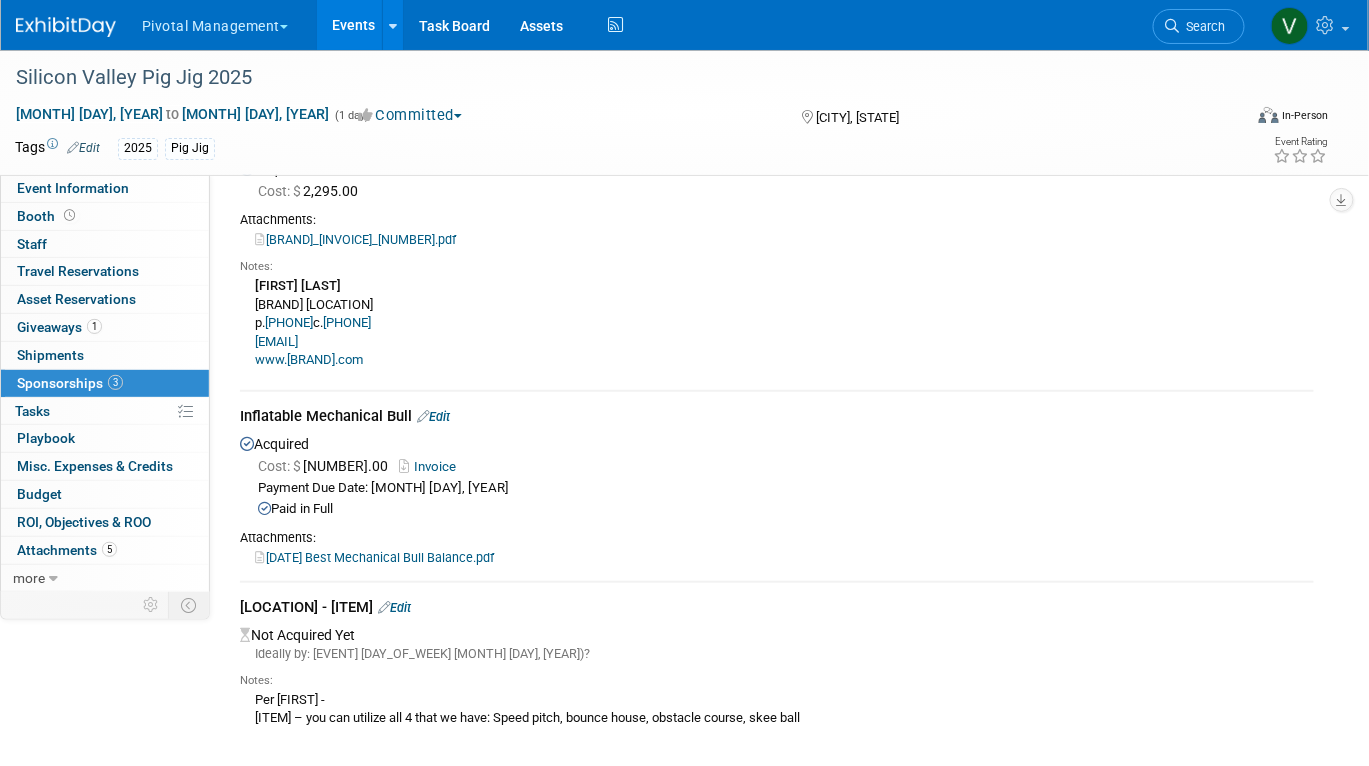 scroll, scrollTop: 0, scrollLeft: 0, axis: both 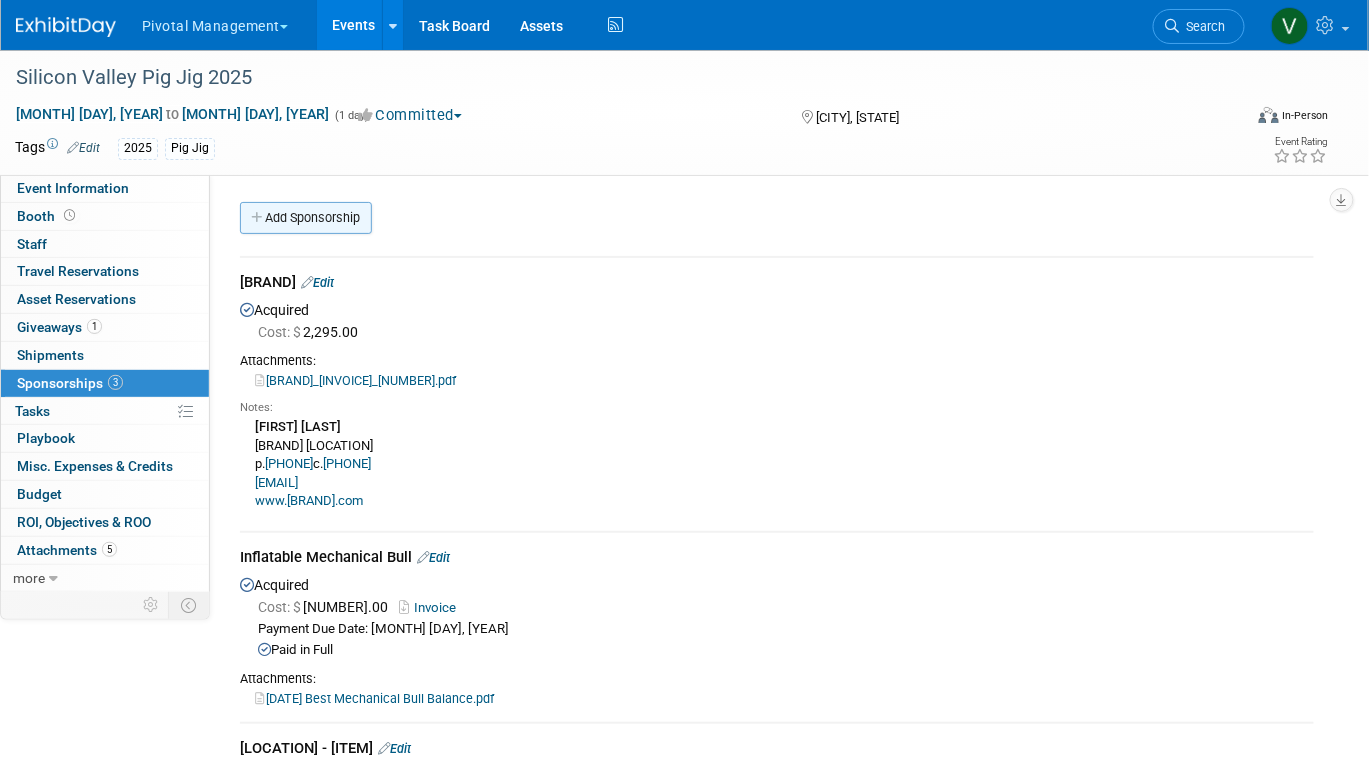 click on "Add Sponsorship" at bounding box center (306, 218) 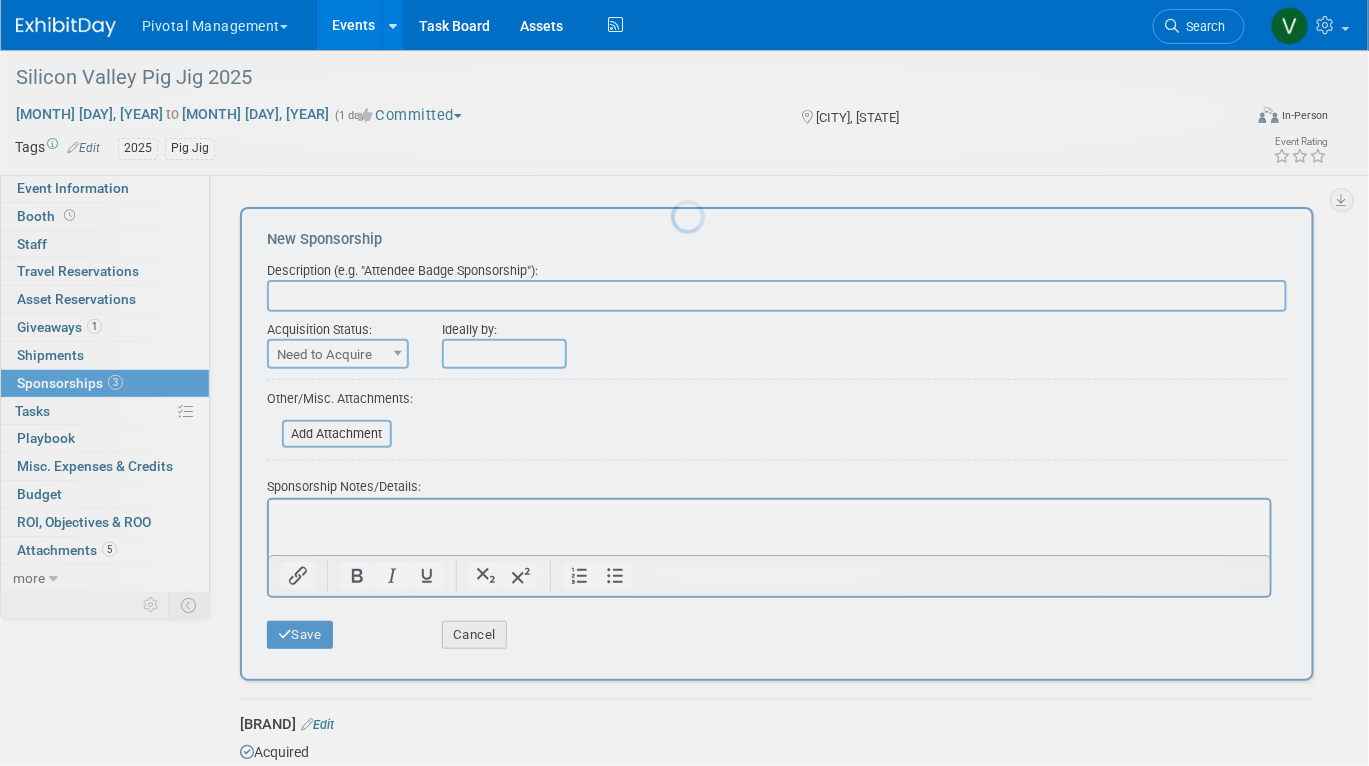 scroll, scrollTop: 0, scrollLeft: 0, axis: both 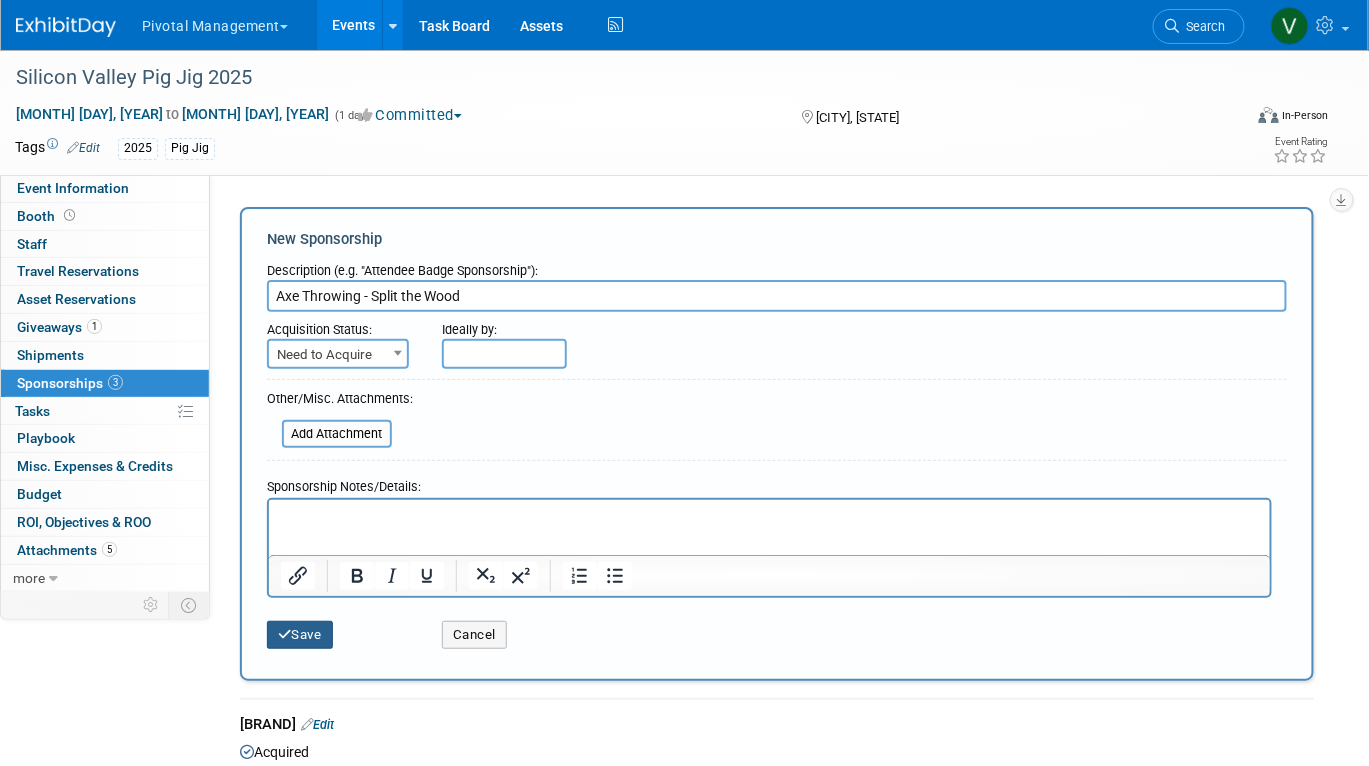 type on "Axe Throwing - Split the Wood" 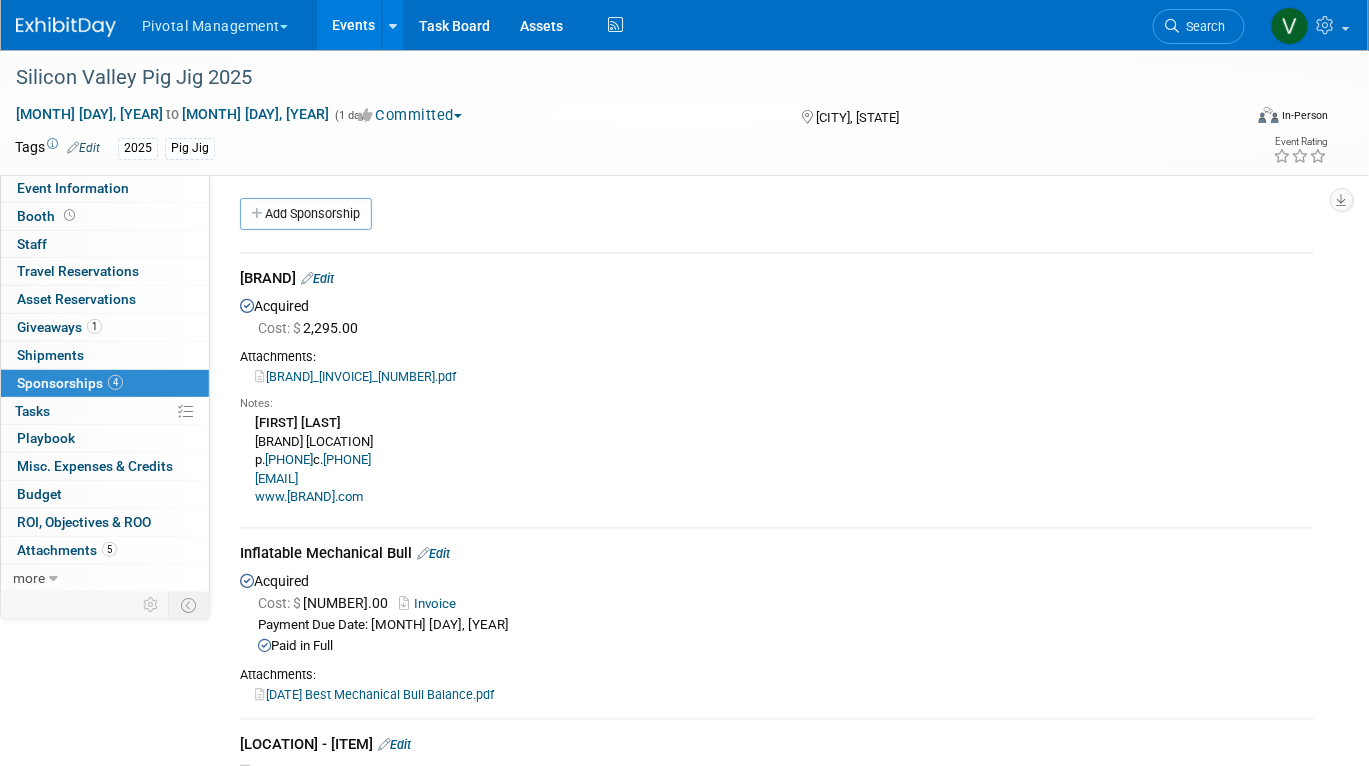 scroll, scrollTop: 0, scrollLeft: 0, axis: both 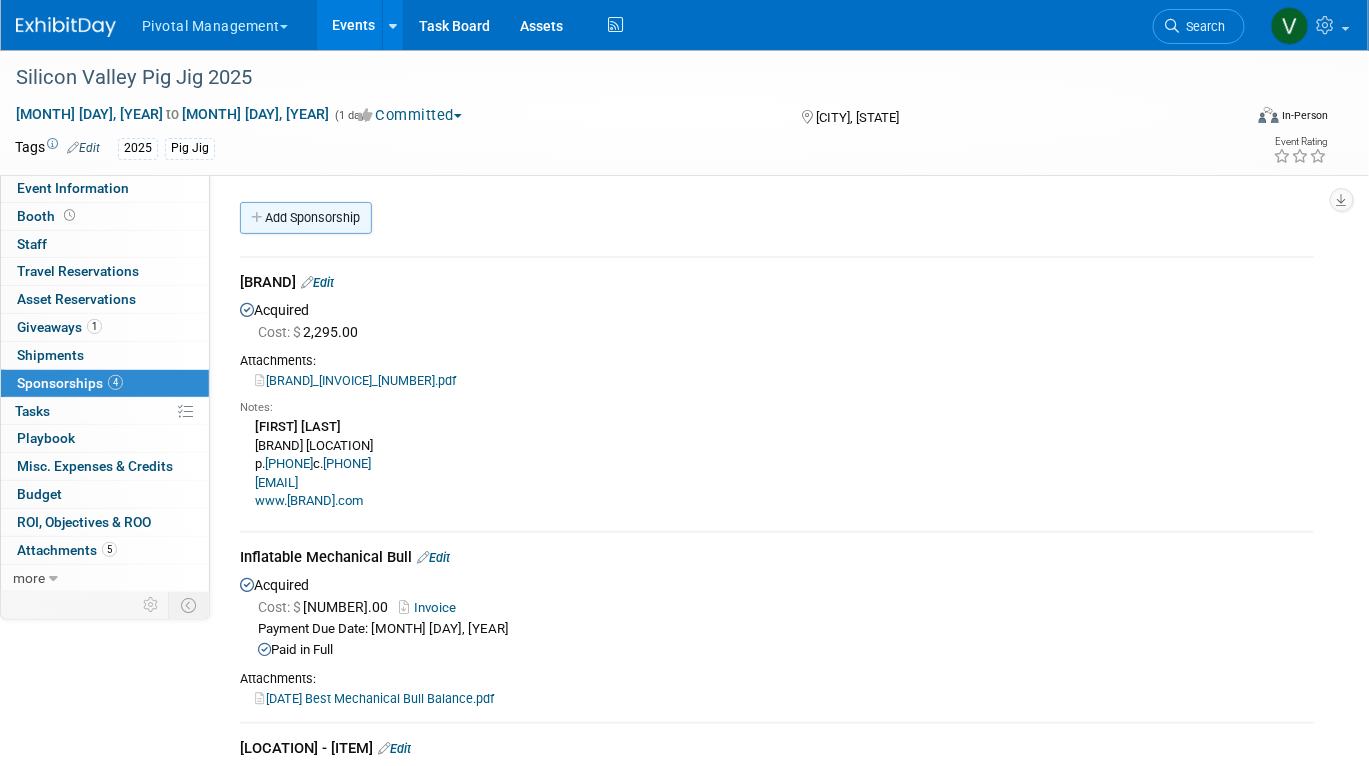 click on "Add Sponsorship" at bounding box center (306, 218) 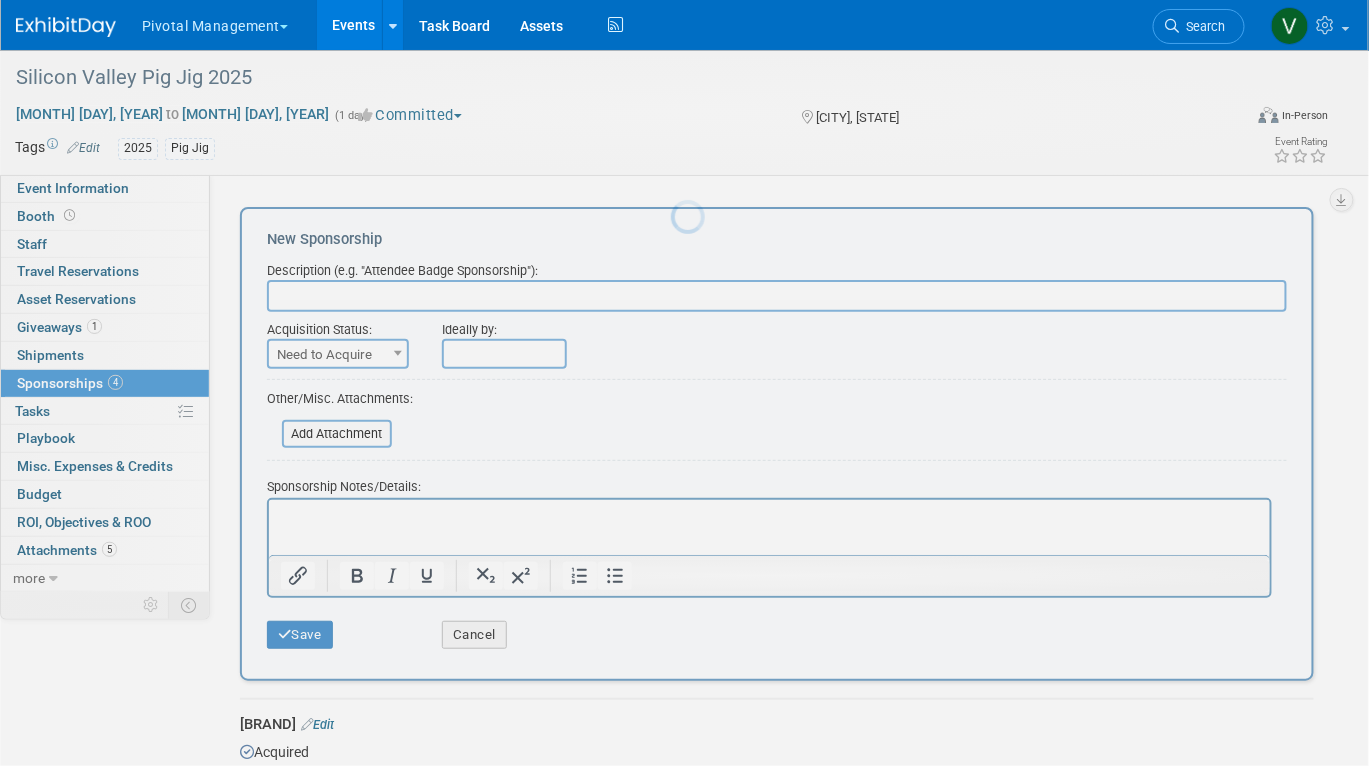 scroll, scrollTop: 0, scrollLeft: 0, axis: both 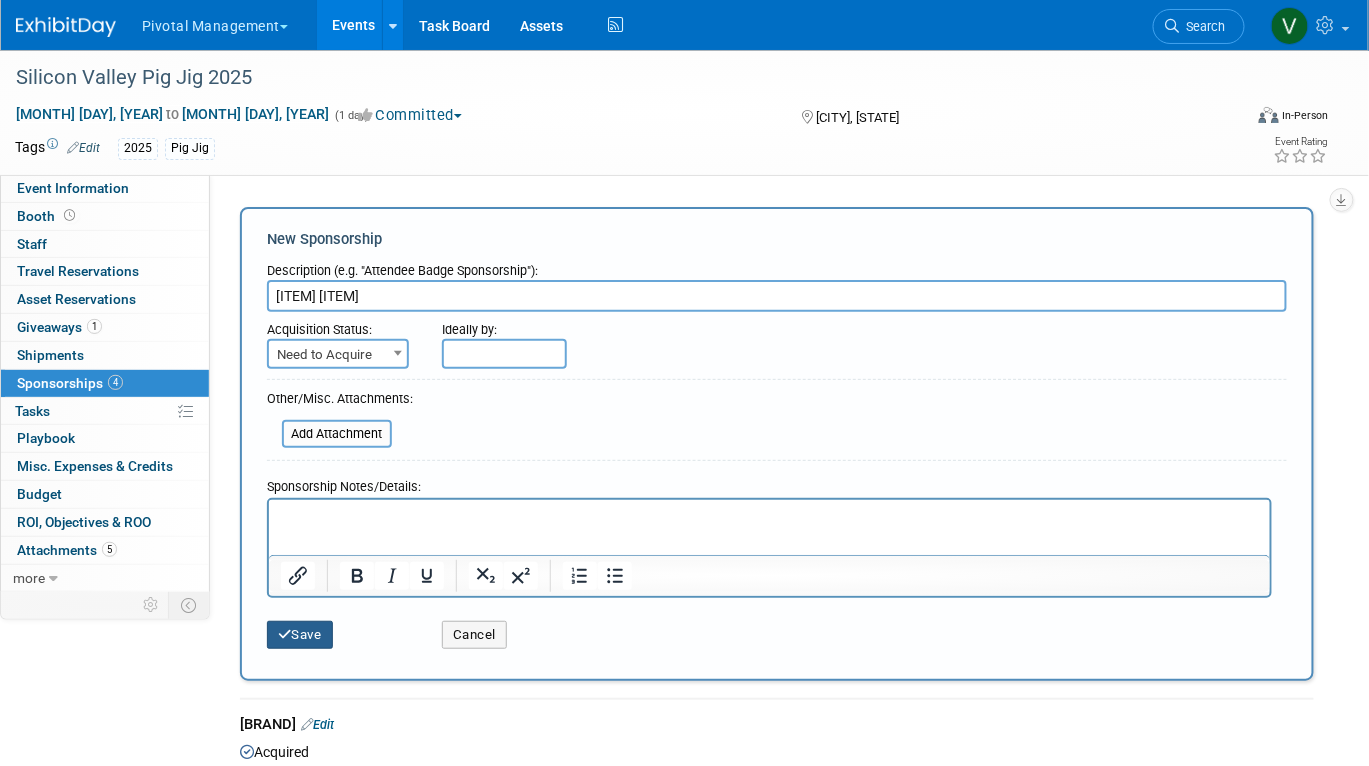 type on "[ITEM] [ITEM]" 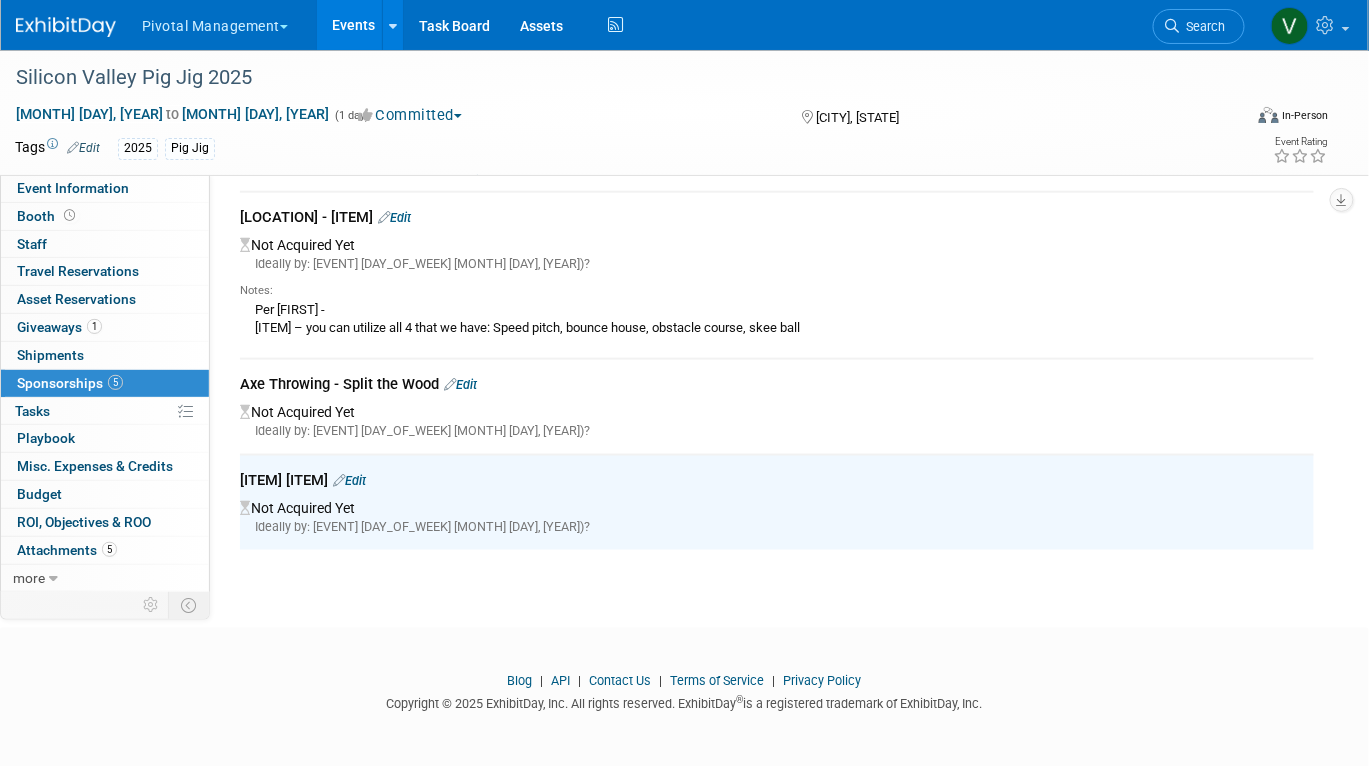 scroll, scrollTop: 0, scrollLeft: 0, axis: both 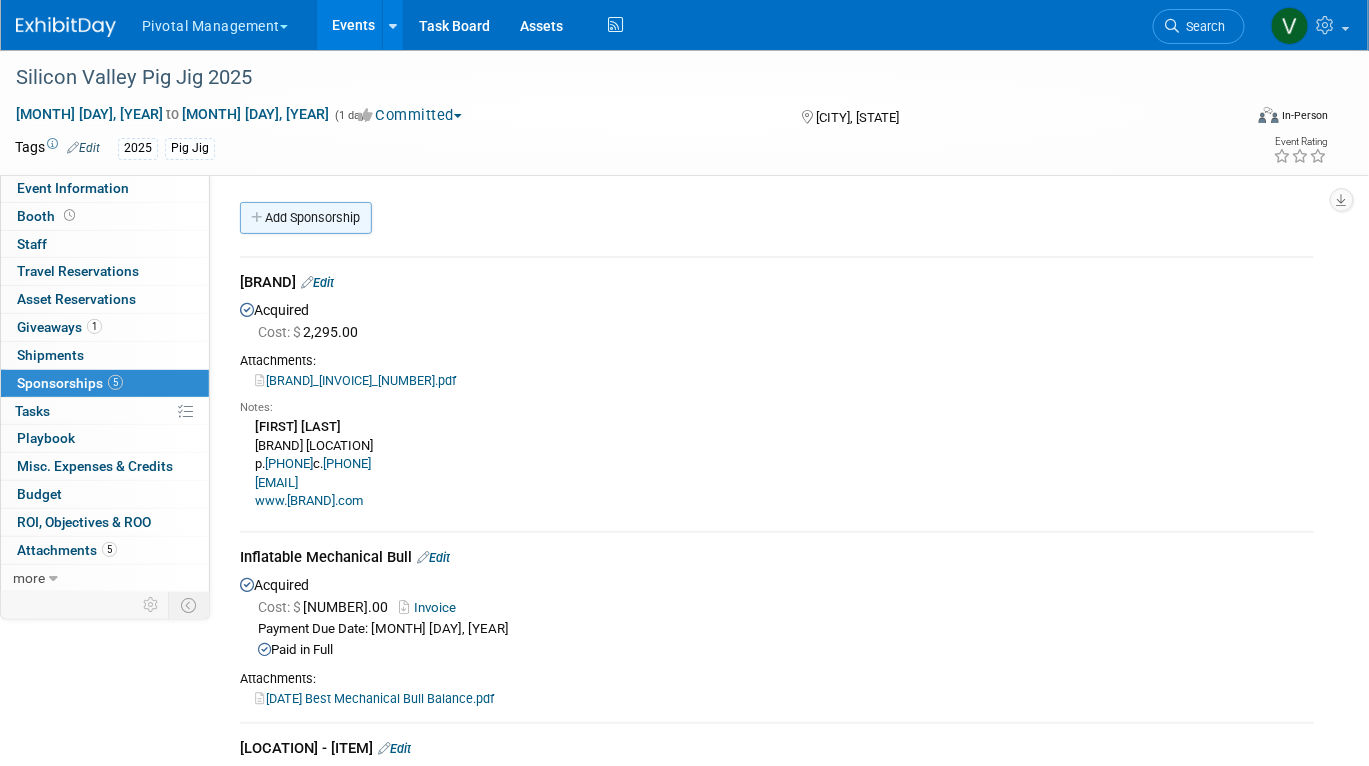 click on "Add Sponsorship" at bounding box center [306, 218] 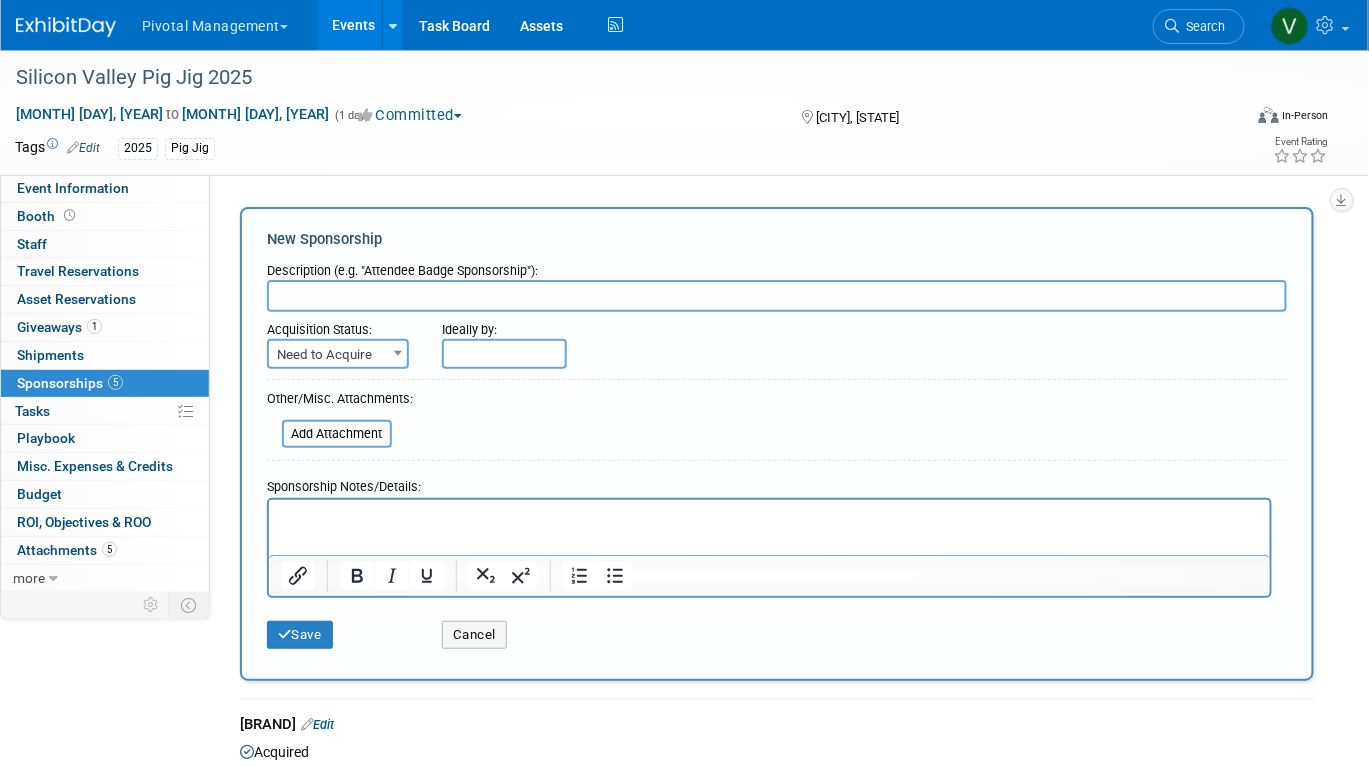 scroll, scrollTop: 0, scrollLeft: 0, axis: both 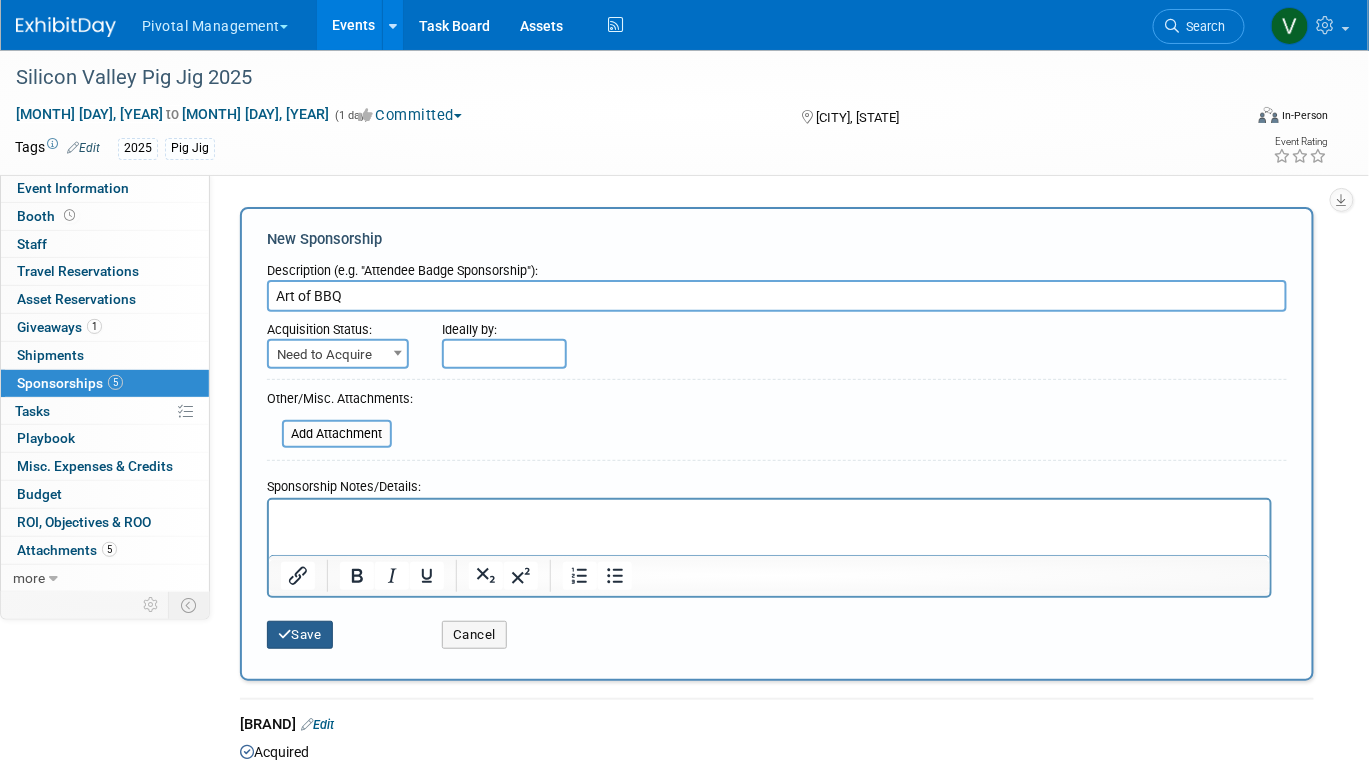 type on "Art of BBQ" 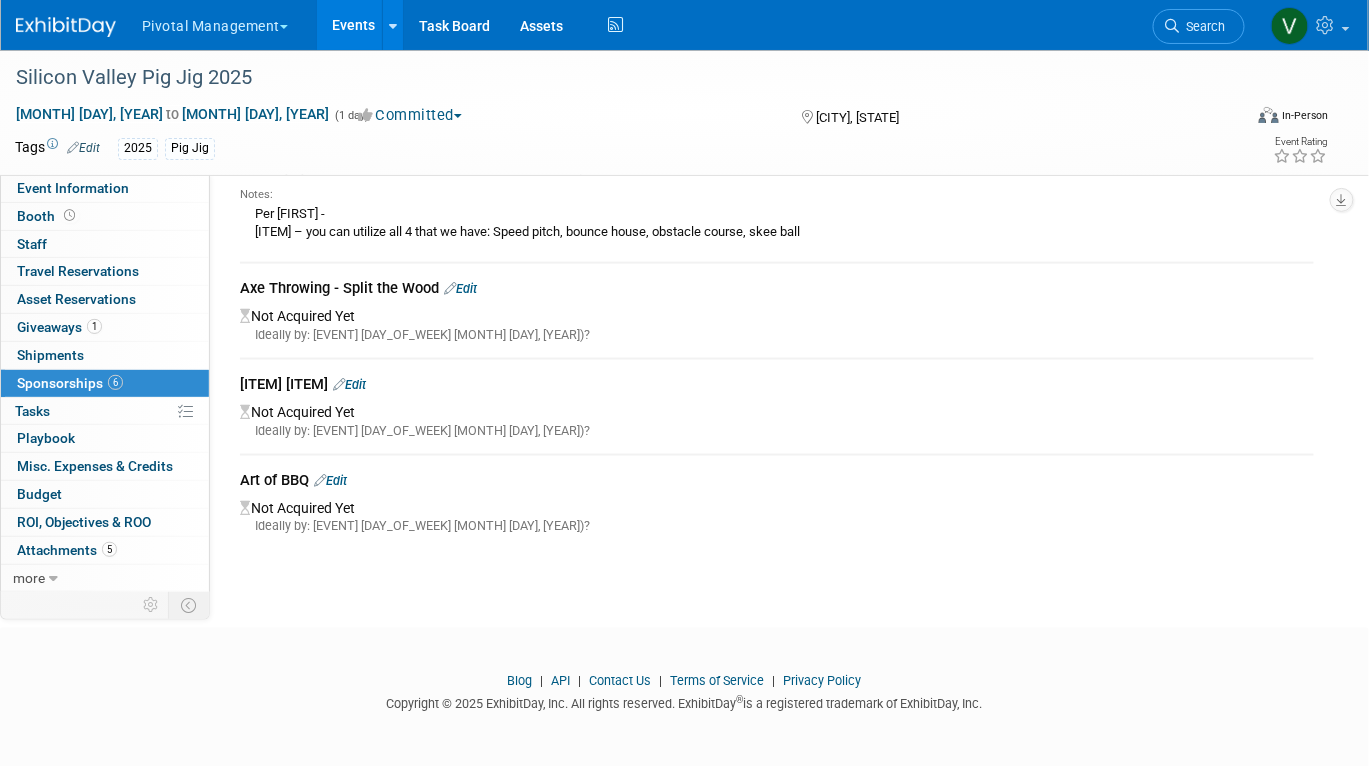 scroll, scrollTop: 0, scrollLeft: 0, axis: both 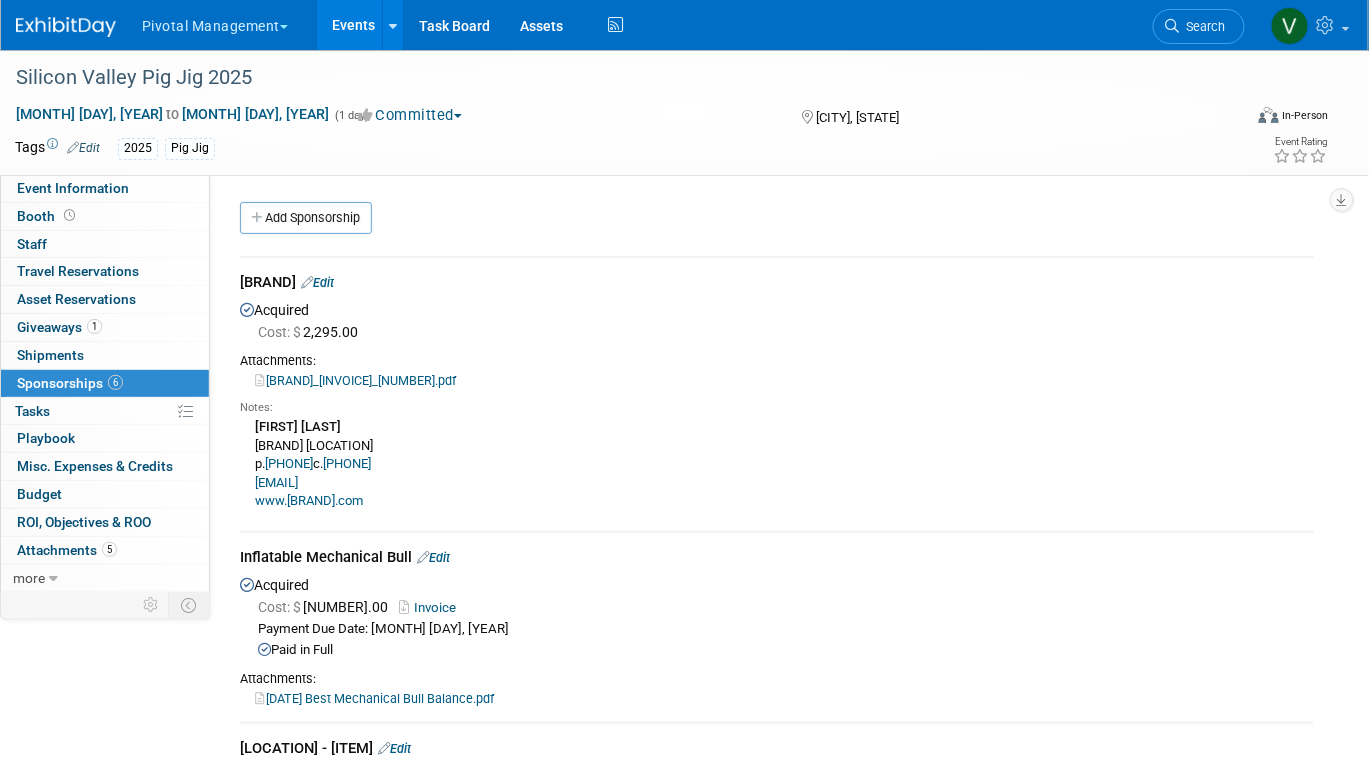 click on "[EVENT_WEBSITE]:
Edit
https://[DOMAIN]
Exhibitor Prospectus:
Edit
[FILENAME].pdf
Event Topic and Information:
Edit
X
Number of Attendees:
Edit
[NUMBER]
X
Show Feedback:
Edit
X
Sponsorship Details:
Edit
X
Booth Space Includes the Following::
Edit
X
Agenda PDF:
Attach file
Agenda Link:
Edit
Abstract Deadline:
Edit
Late Abstract Deadline:
Edit
Abstract Link:
Edit
Primary Client Contact:
Edit
X
Show Organizer Contact:
Edit
X
Show Contract:" at bounding box center (769, 382) 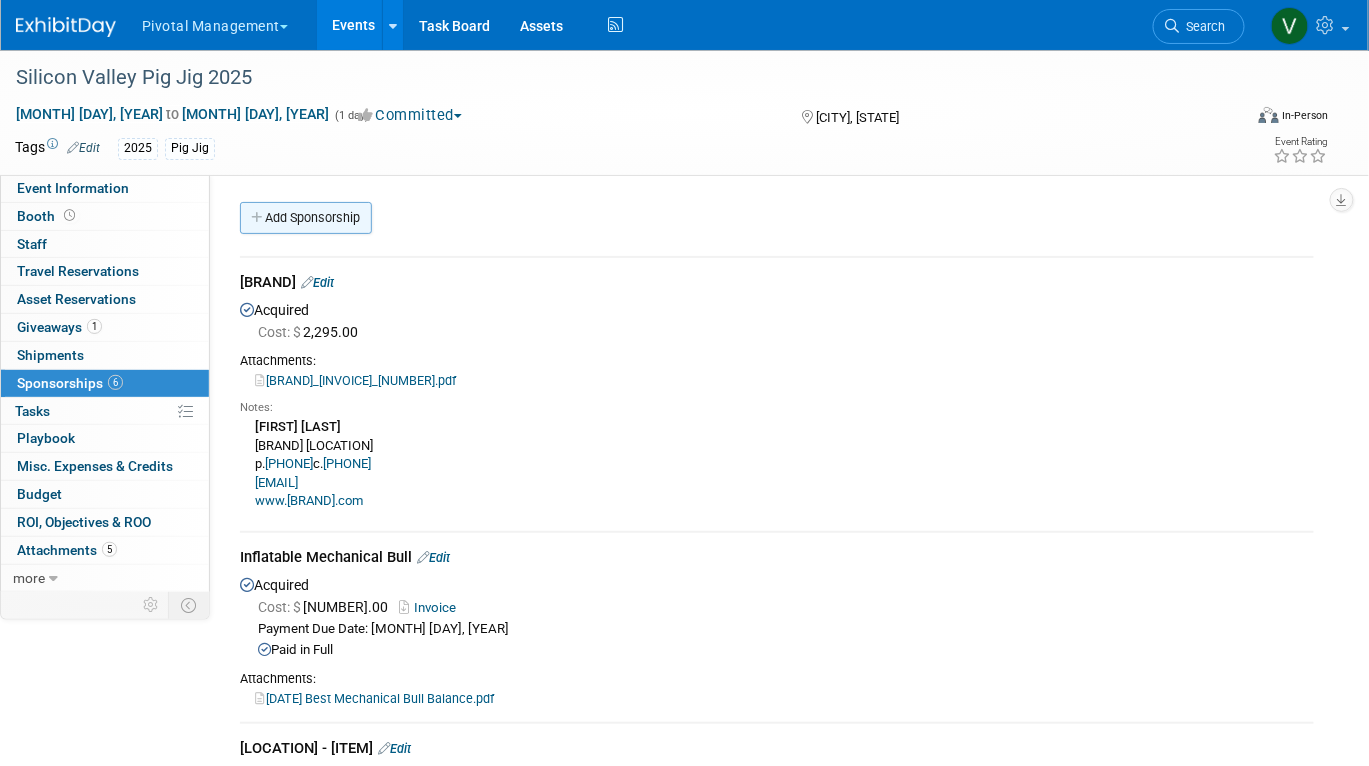click on "Add Sponsorship" at bounding box center (306, 218) 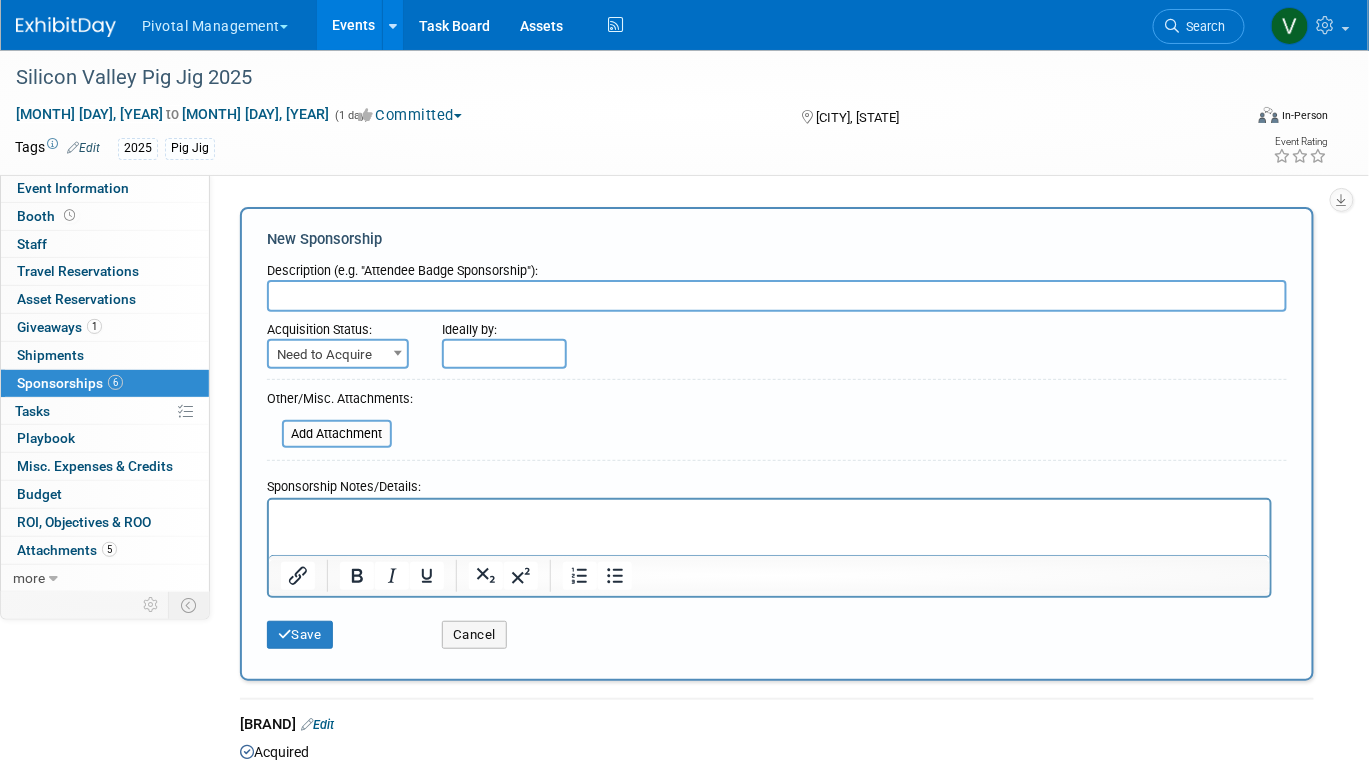 scroll, scrollTop: 0, scrollLeft: 0, axis: both 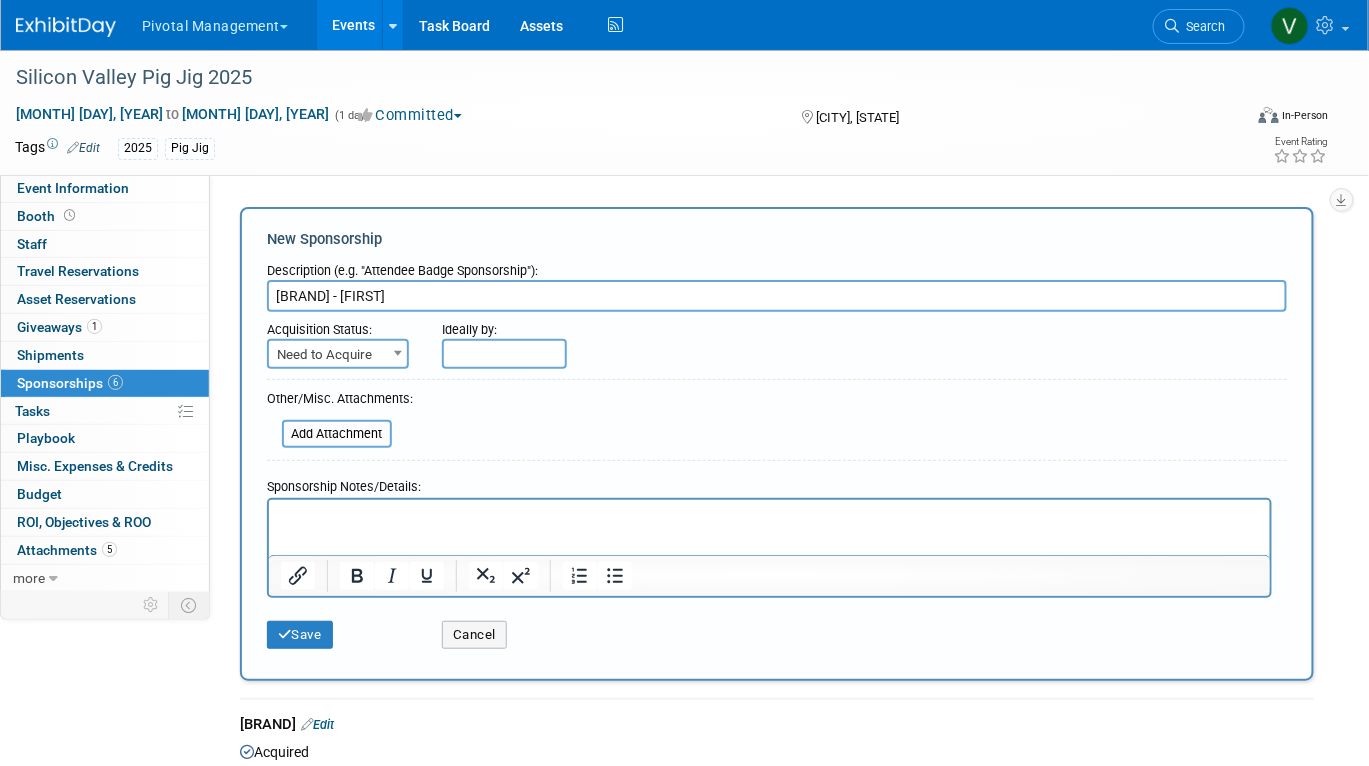 type on "[BRAND] - [FIRST]" 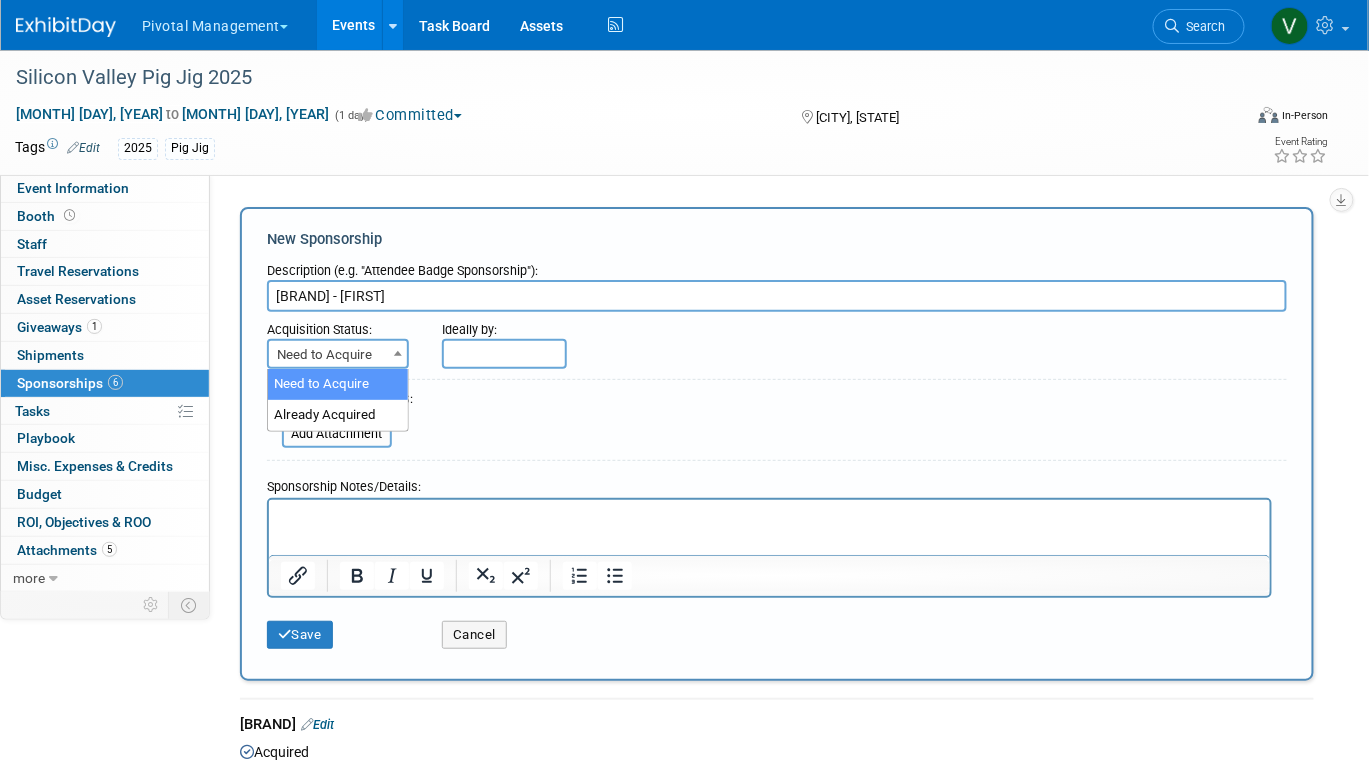 click on "Need to Acquire" at bounding box center (338, 355) 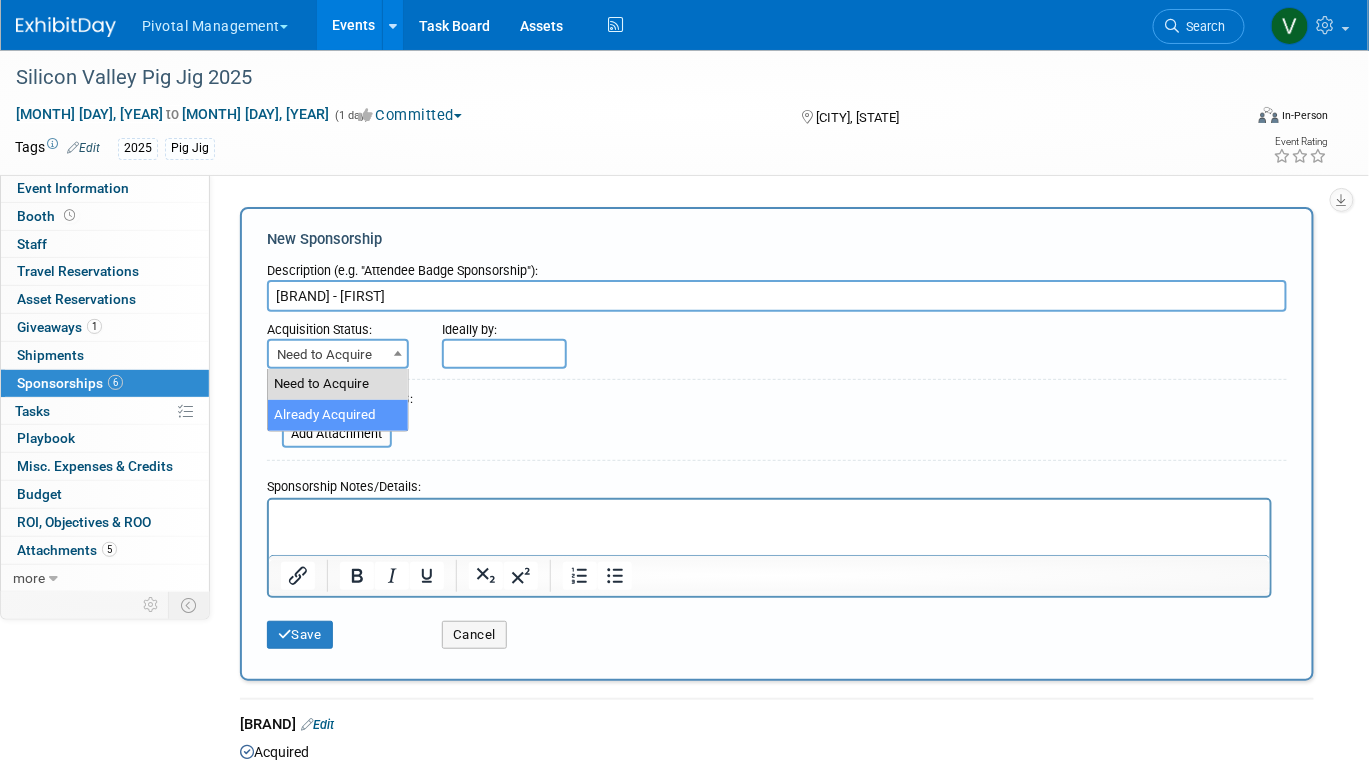 select on "2" 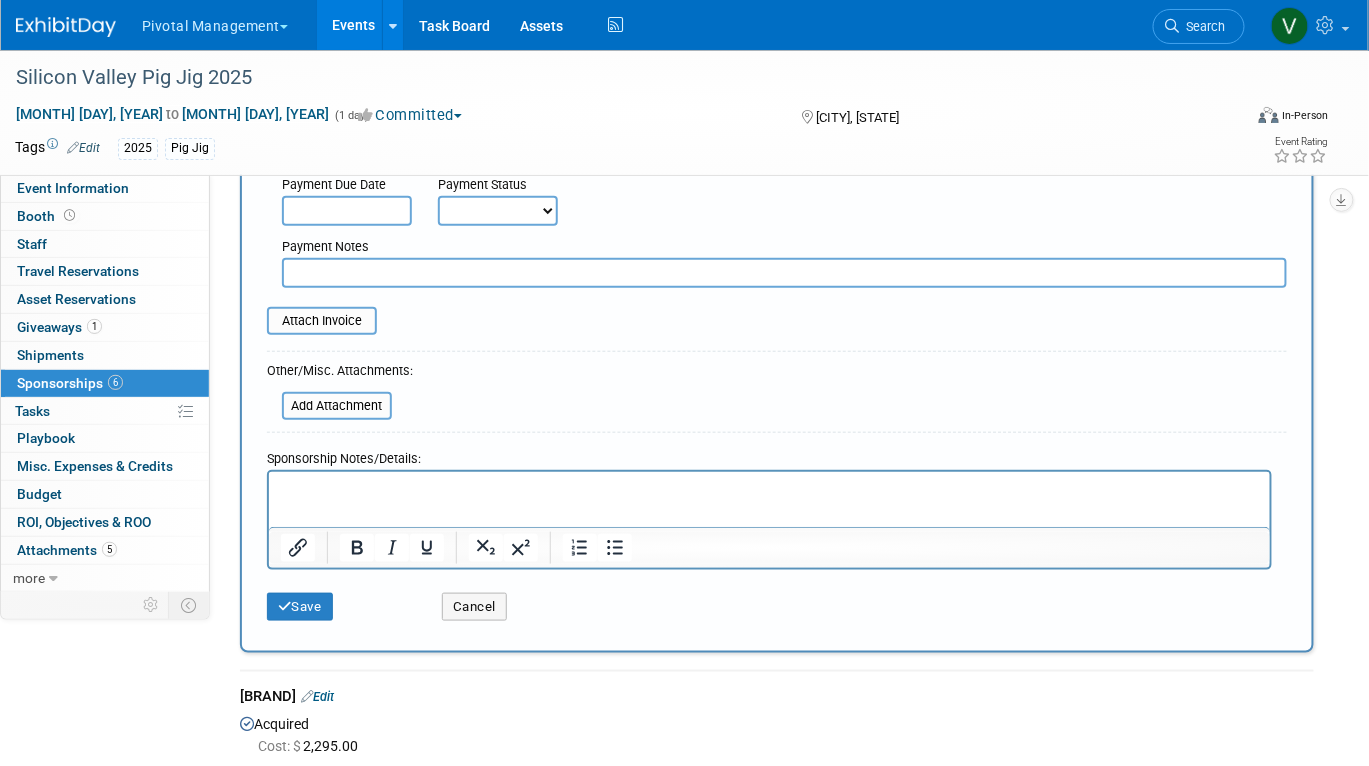 scroll, scrollTop: 354, scrollLeft: 0, axis: vertical 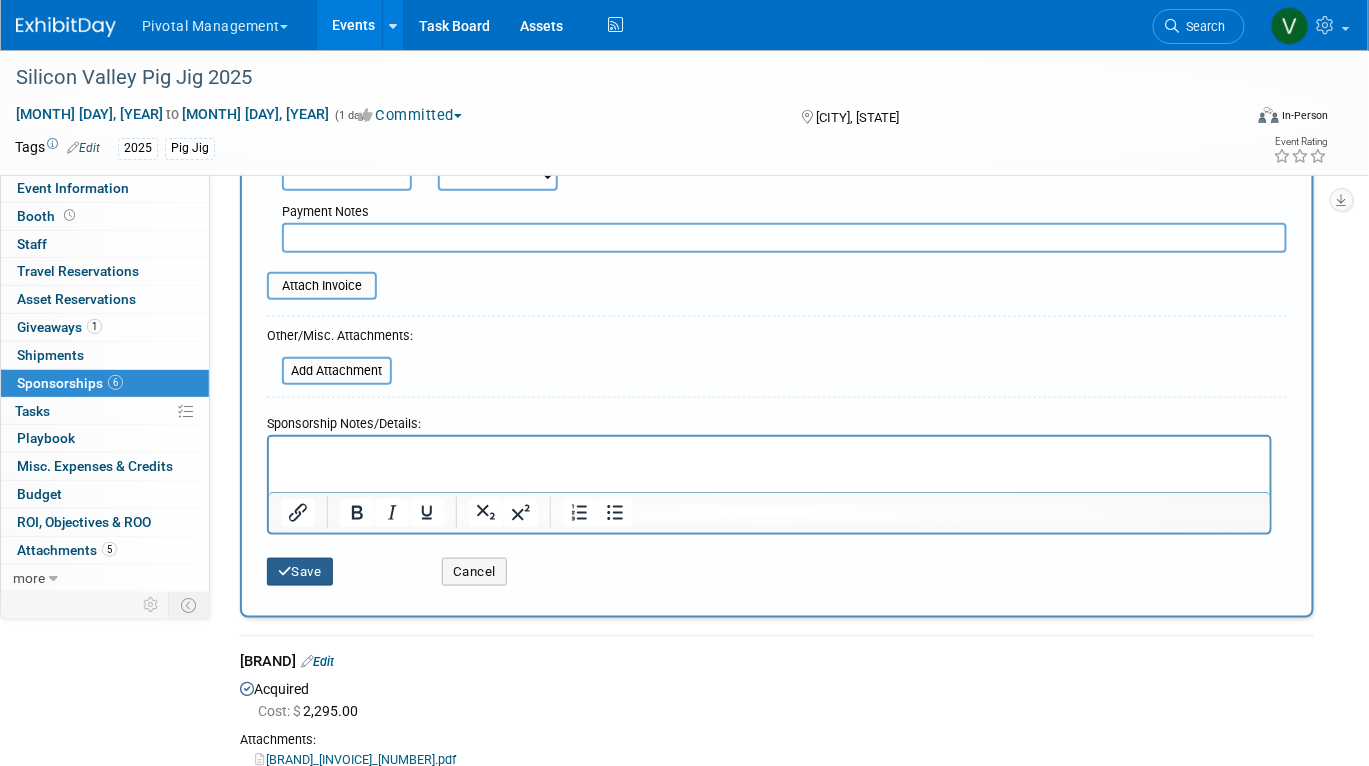 click on "Save" at bounding box center (300, 572) 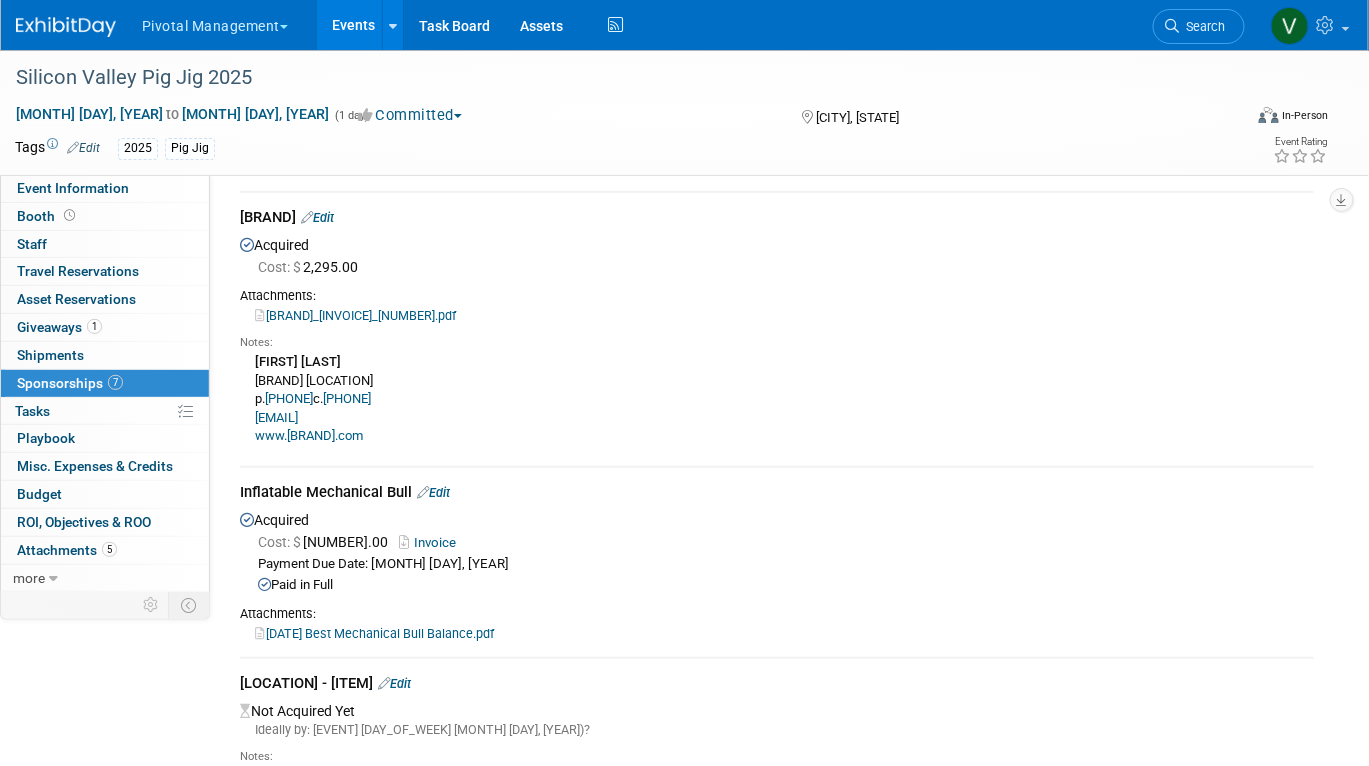 scroll, scrollTop: 0, scrollLeft: 0, axis: both 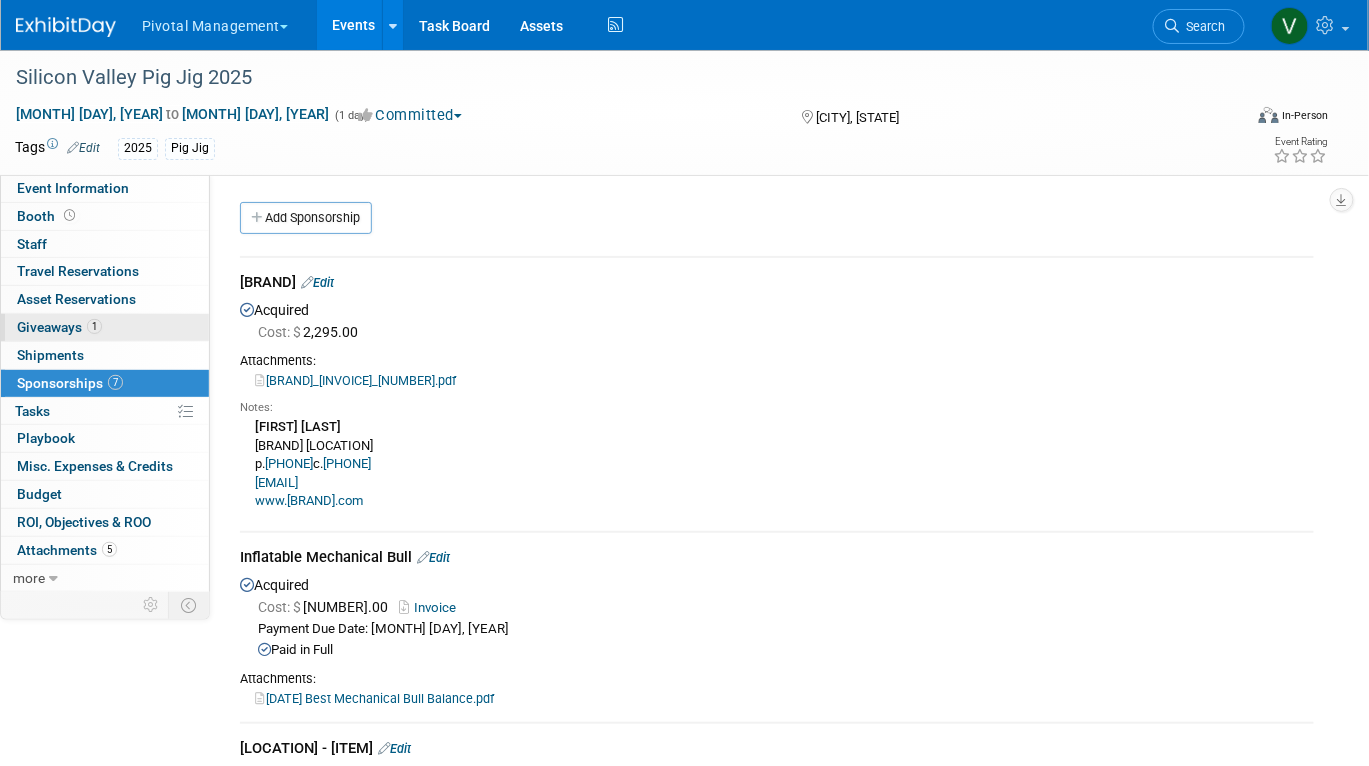 click on "1
Giveaways 1" at bounding box center [105, 327] 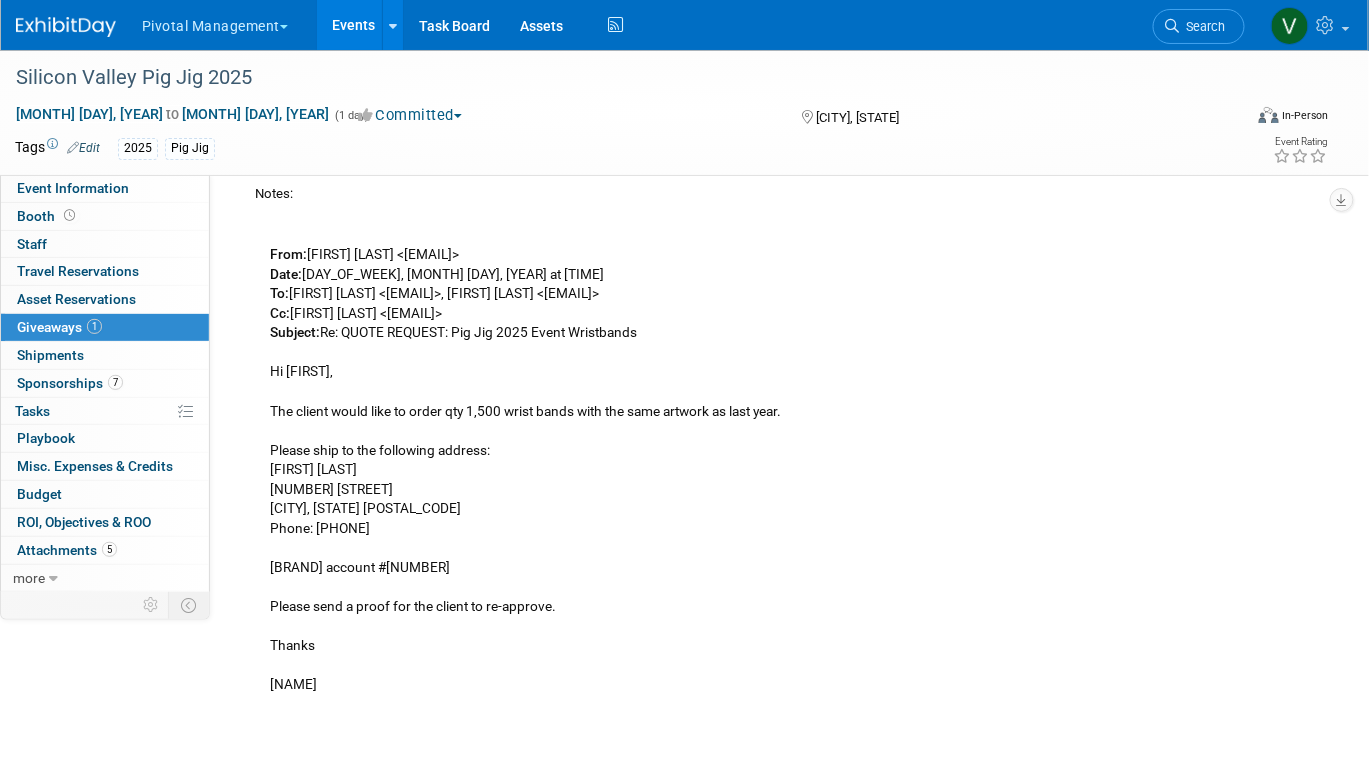scroll, scrollTop: 208, scrollLeft: 0, axis: vertical 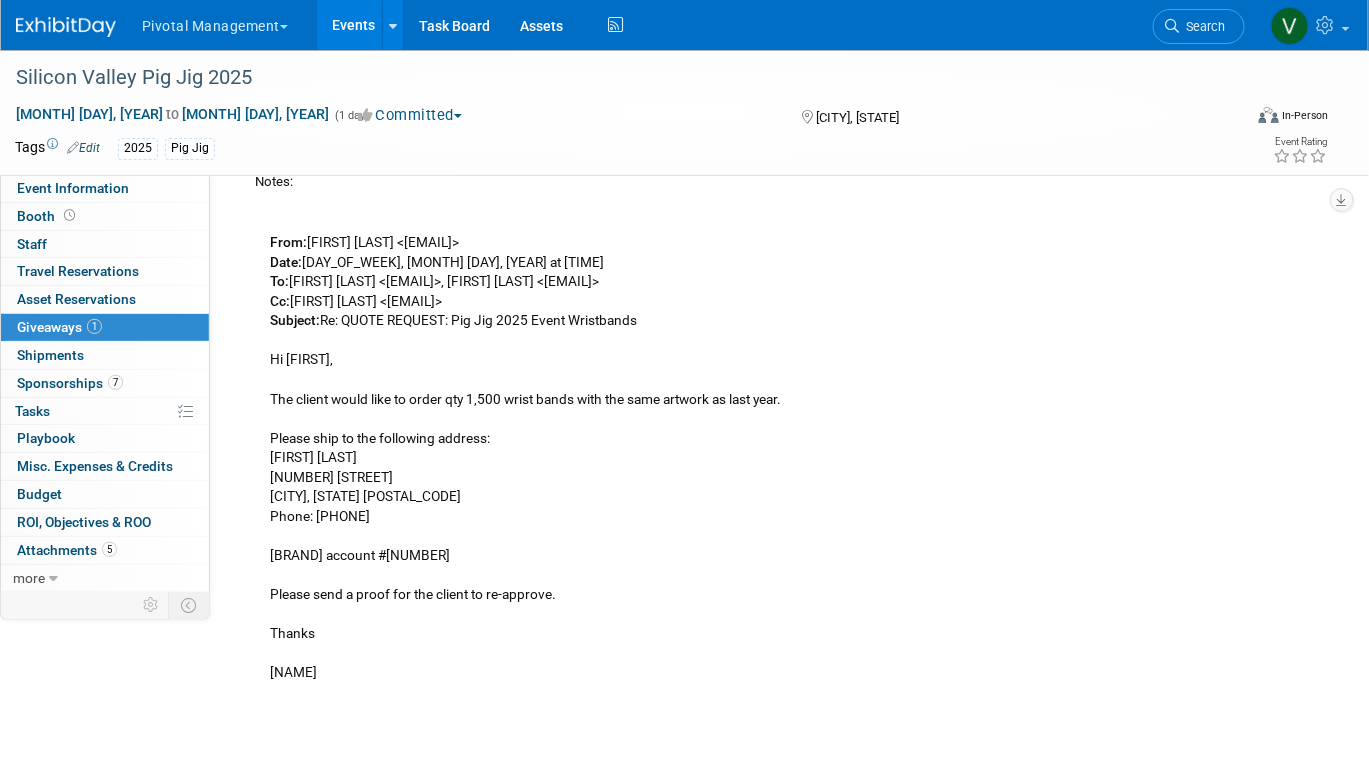 click on "Events" at bounding box center (353, 25) 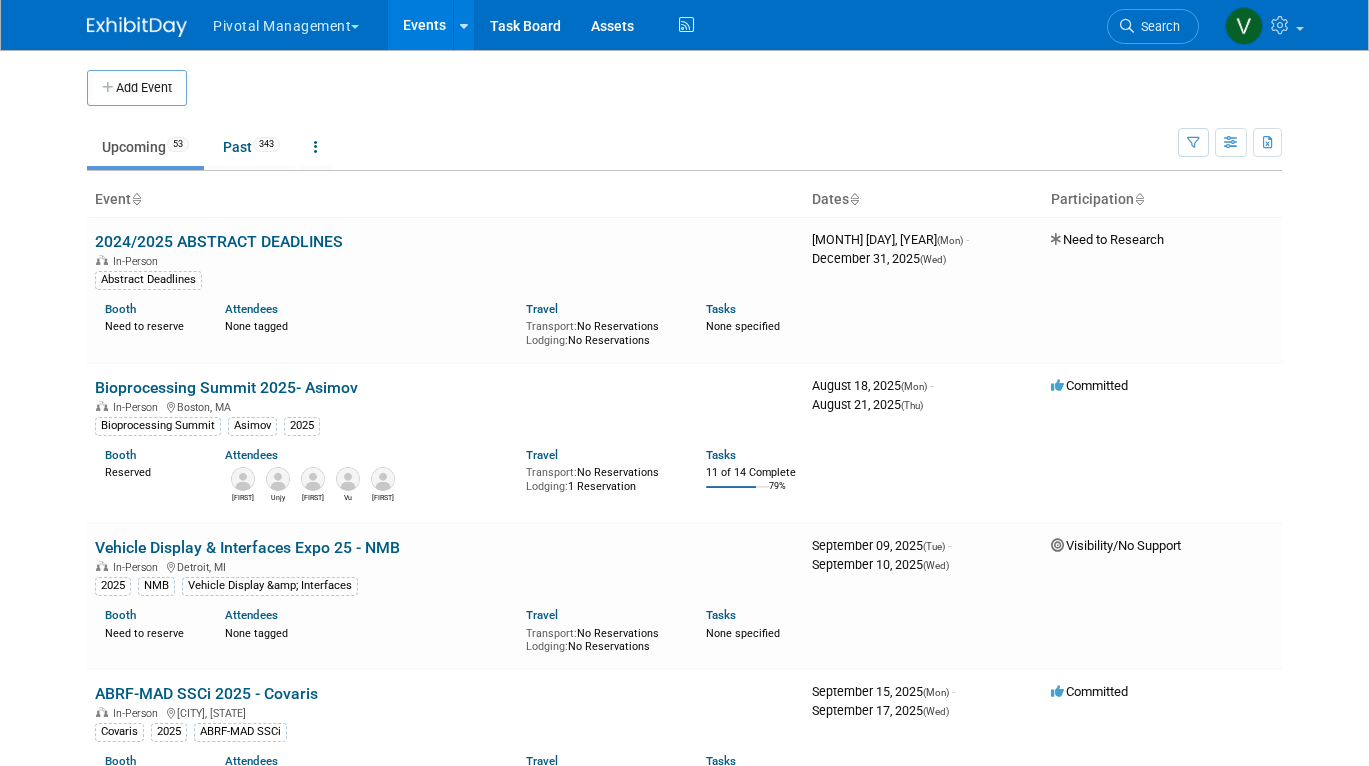 scroll, scrollTop: 0, scrollLeft: 0, axis: both 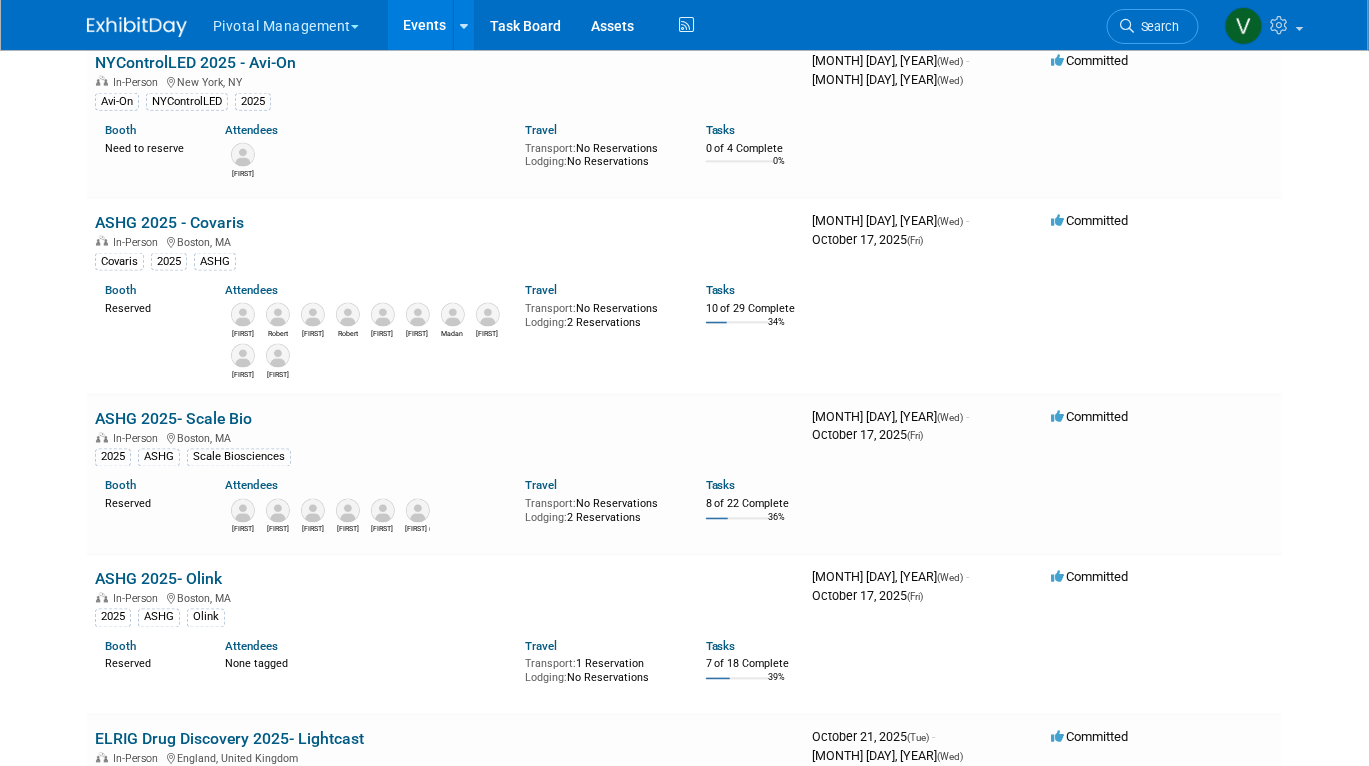 click on "Pivotal Management
Choose Workspace:
Pivotal Management
Watchmaker Genomics
Events
Add Event
Bulk Upload Events
Shareable Event Boards
Recently Viewed Events:
Silicon Valley Pig Jig 2025
San Jose, CA
Oct 4, 2025  to  Oct 4, 2025
ASHG 2025 - Covaris
Boston, MA
Oct 15, 2025  to  Oct 17, 2025
HUPO World Congress 2025 - Olink
Toronto, Canada
Nov 9, 2025  to  Nov 13, 2025
Task Board
Assets
Activity Feed
My Account
My Profile & Preferences
Sync to External Calendar...
Team Workspace
Users and Permissions
Workspace Settings
Metrics & Analytics
Budgeting, ROI & ROO
Annual Budgets (all events)
Refer & Earn
Contact us
Sign out" at bounding box center (684, -2623) 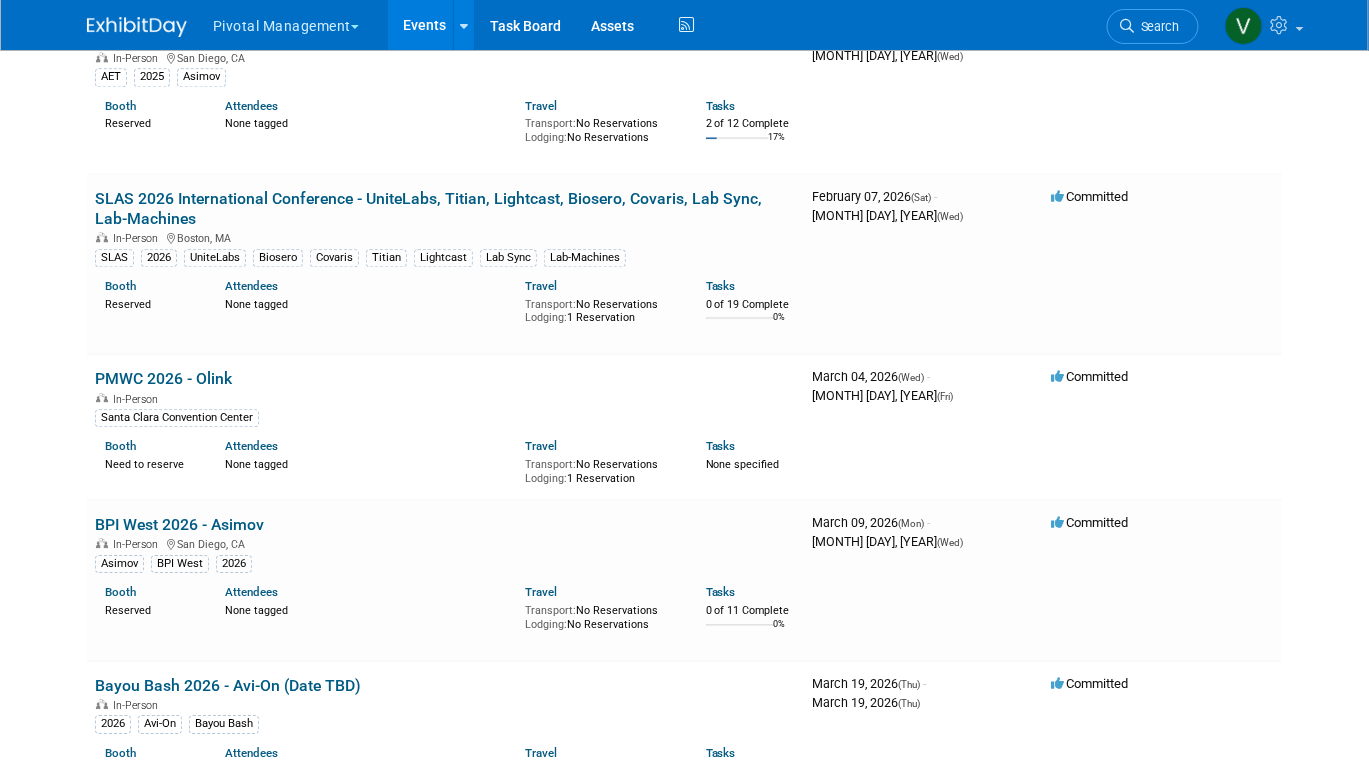 scroll, scrollTop: 6235, scrollLeft: 0, axis: vertical 